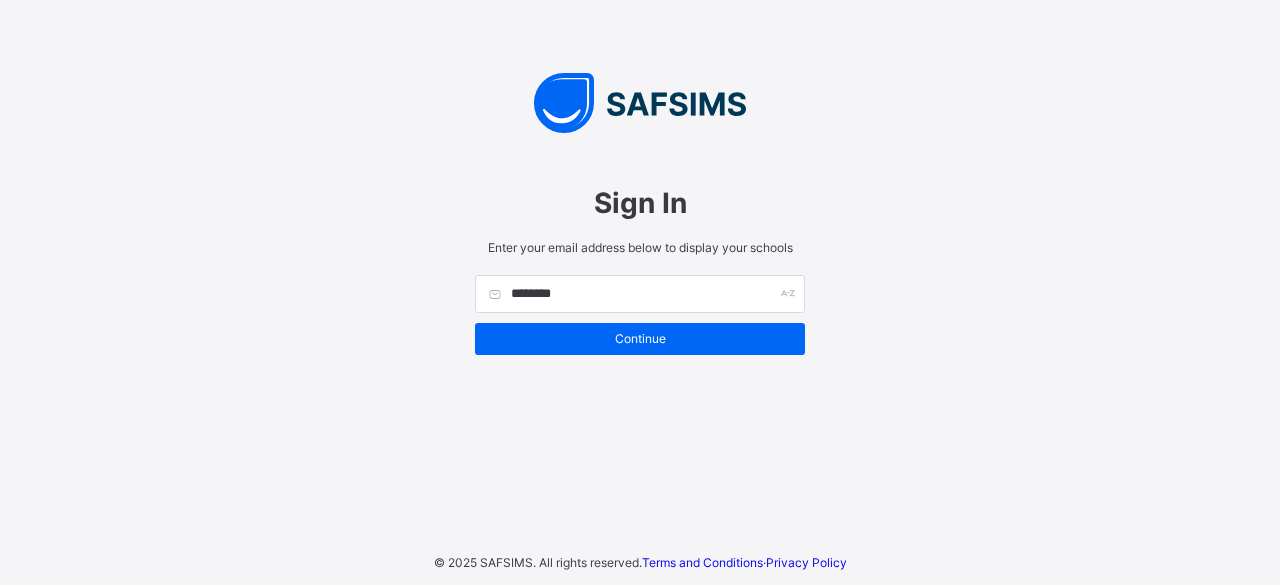 scroll, scrollTop: 0, scrollLeft: 0, axis: both 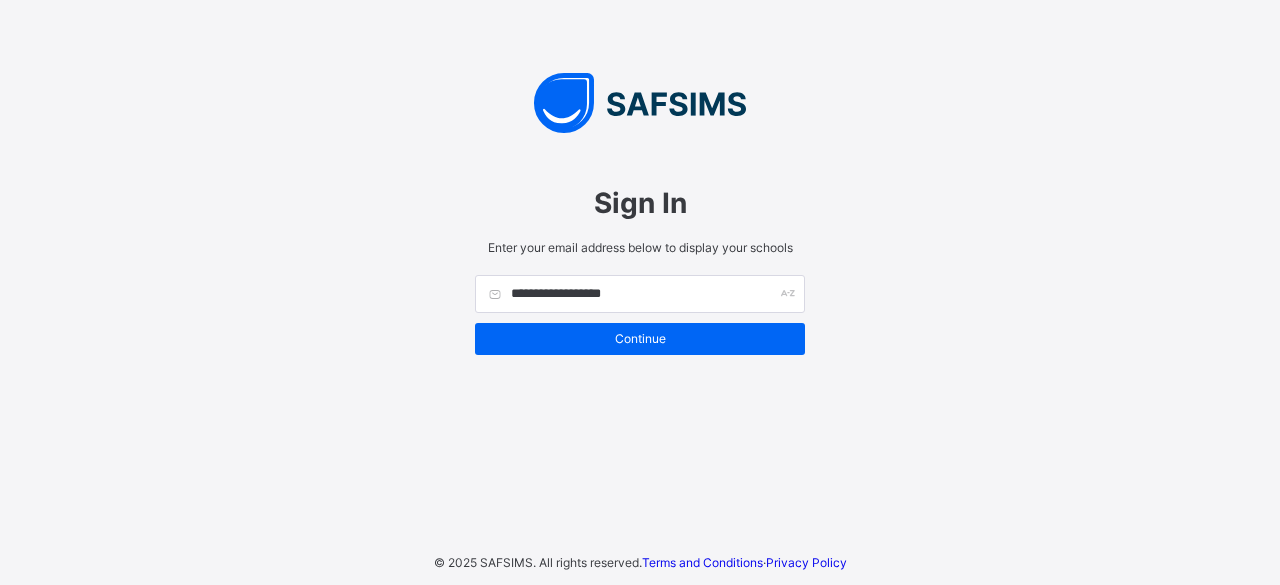 type on "**********" 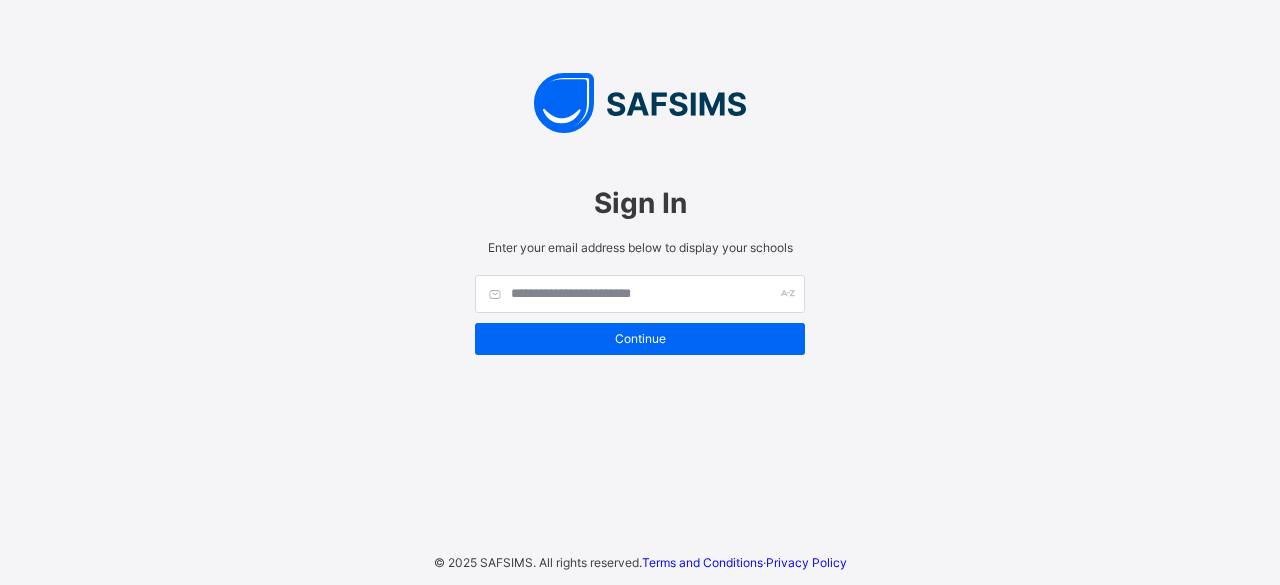 click at bounding box center (640, 294) 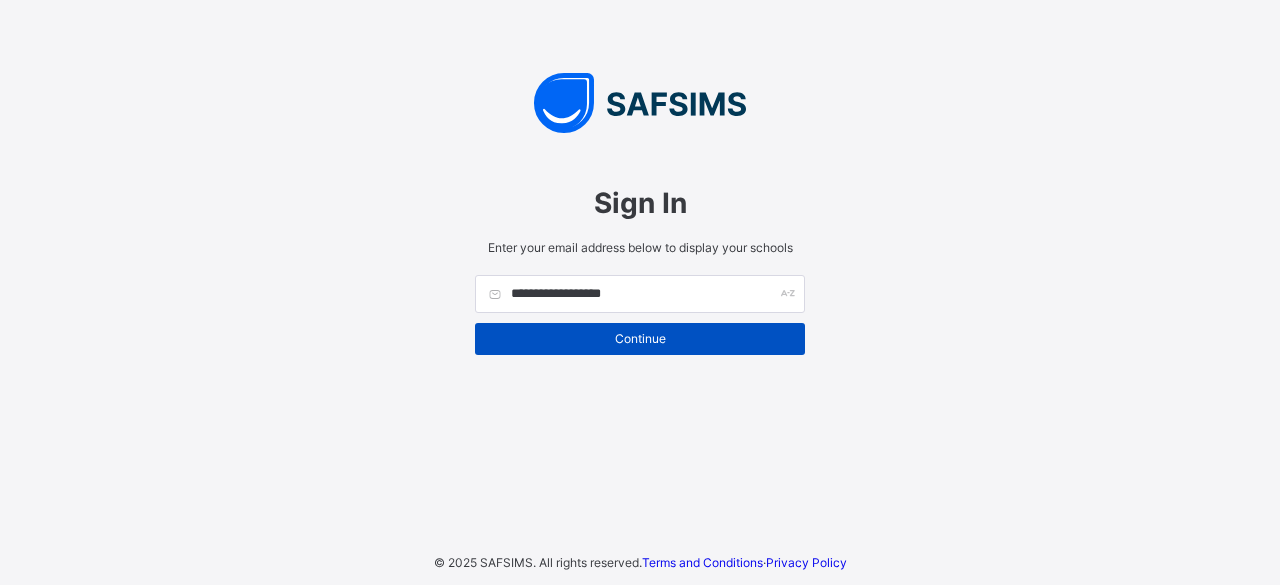 type on "**********" 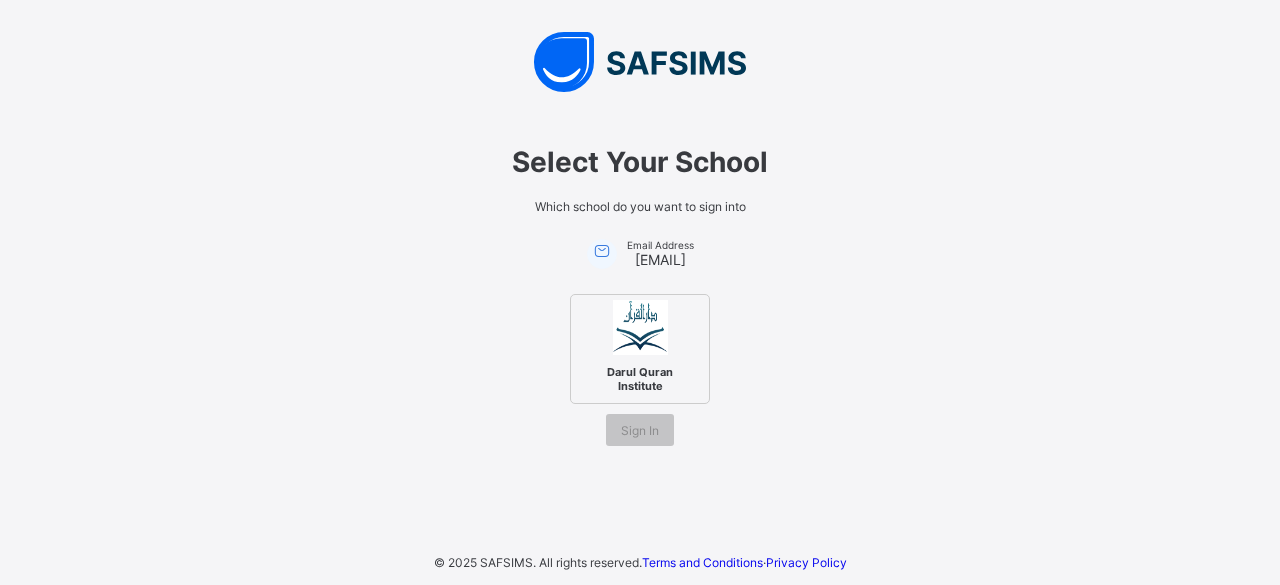 click on "Darul Quran Institute" at bounding box center (640, 349) 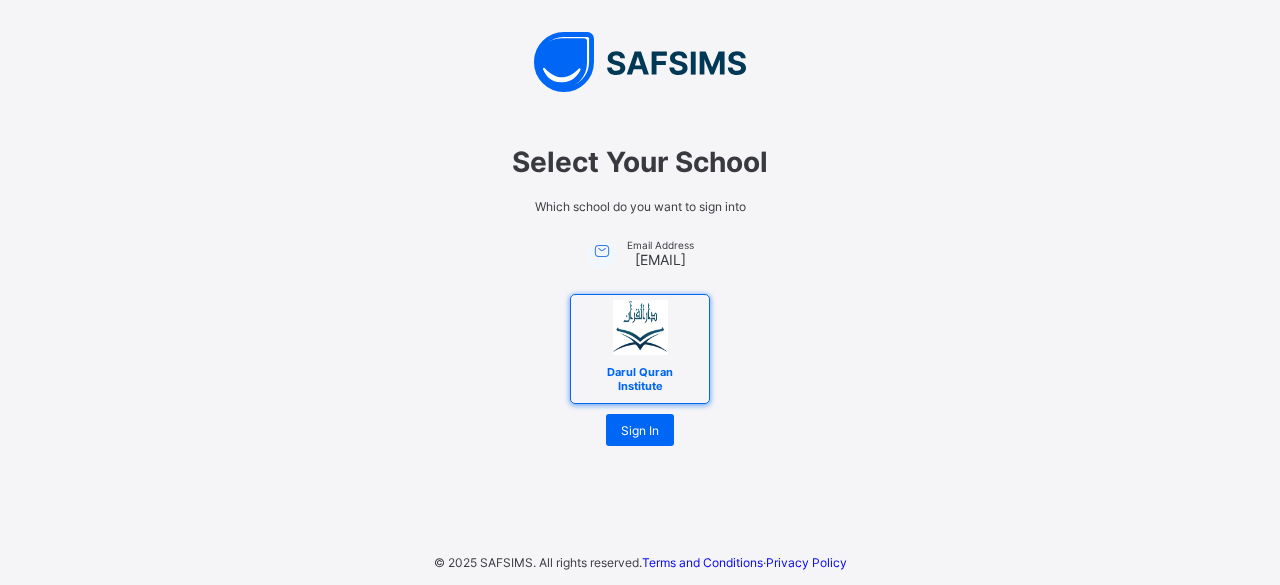 click on "Select Your School Which school do you want to sign into Email Address sast0191@gmail.com Darul Quran Institute Sign In" at bounding box center [640, 285] 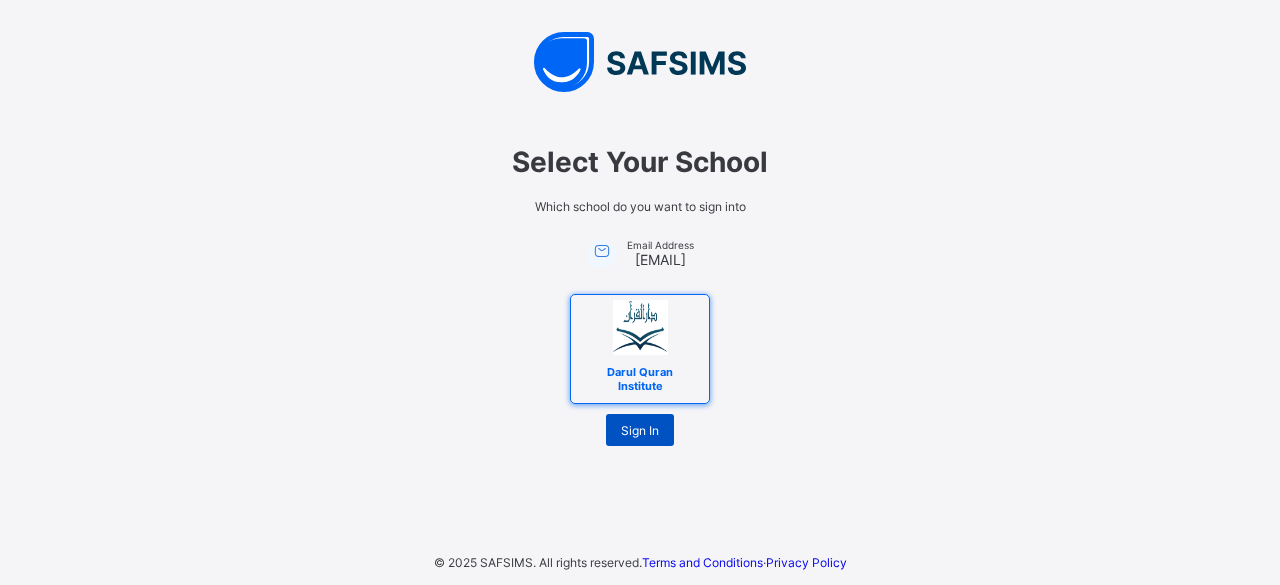click on "Sign In" at bounding box center (640, 430) 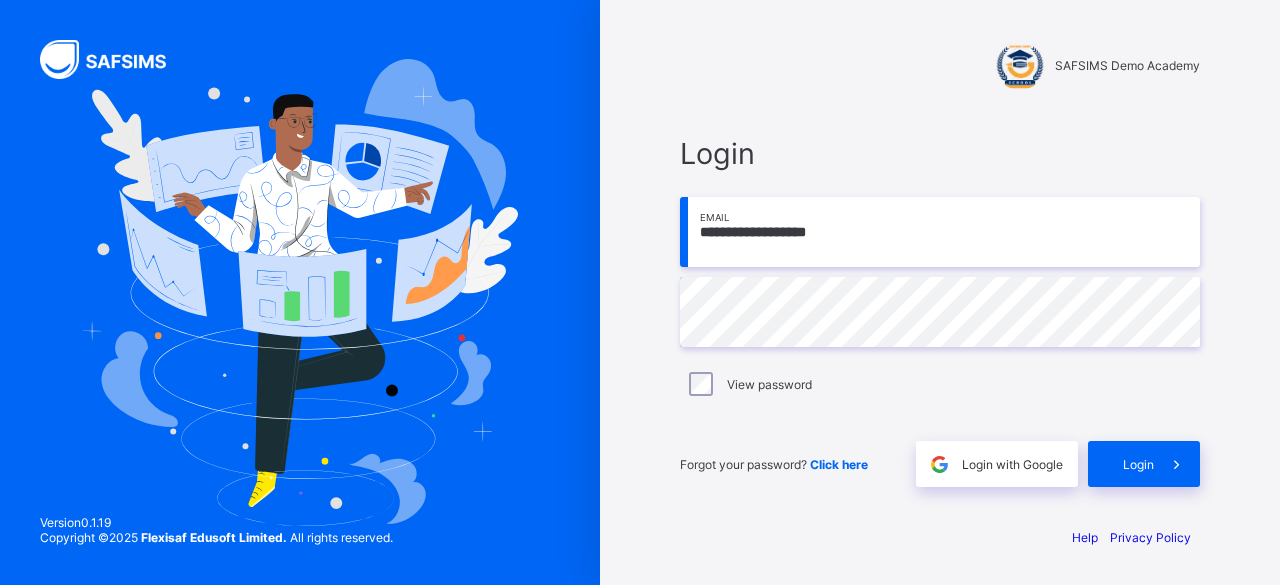 scroll, scrollTop: 0, scrollLeft: 0, axis: both 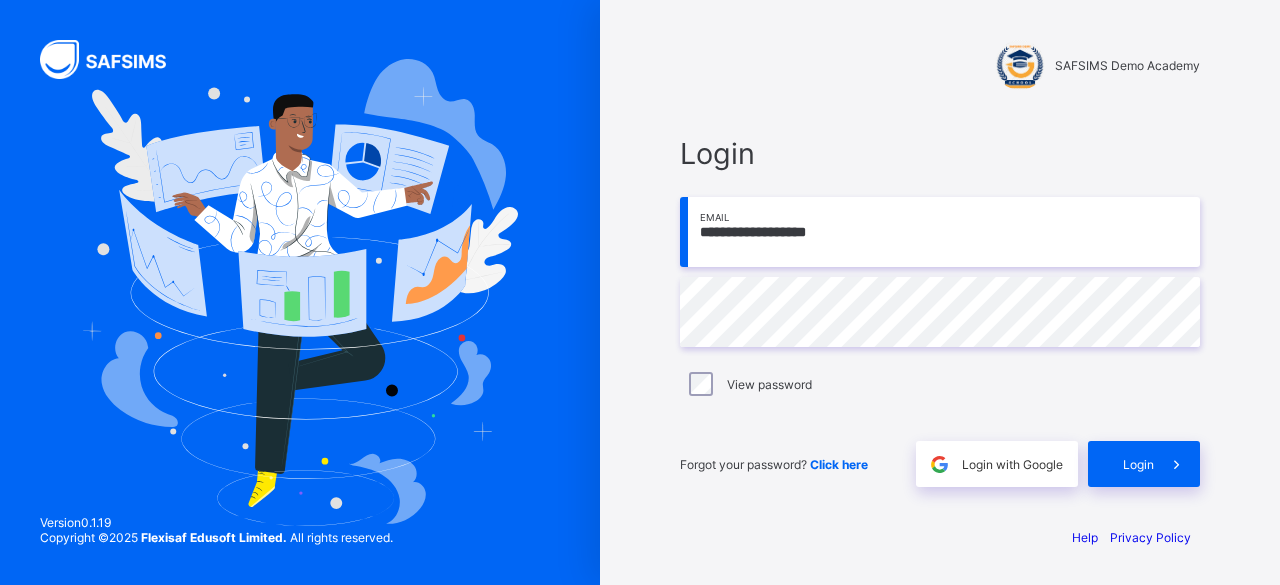 click on "Forgot your password?   Click here" at bounding box center (793, 464) 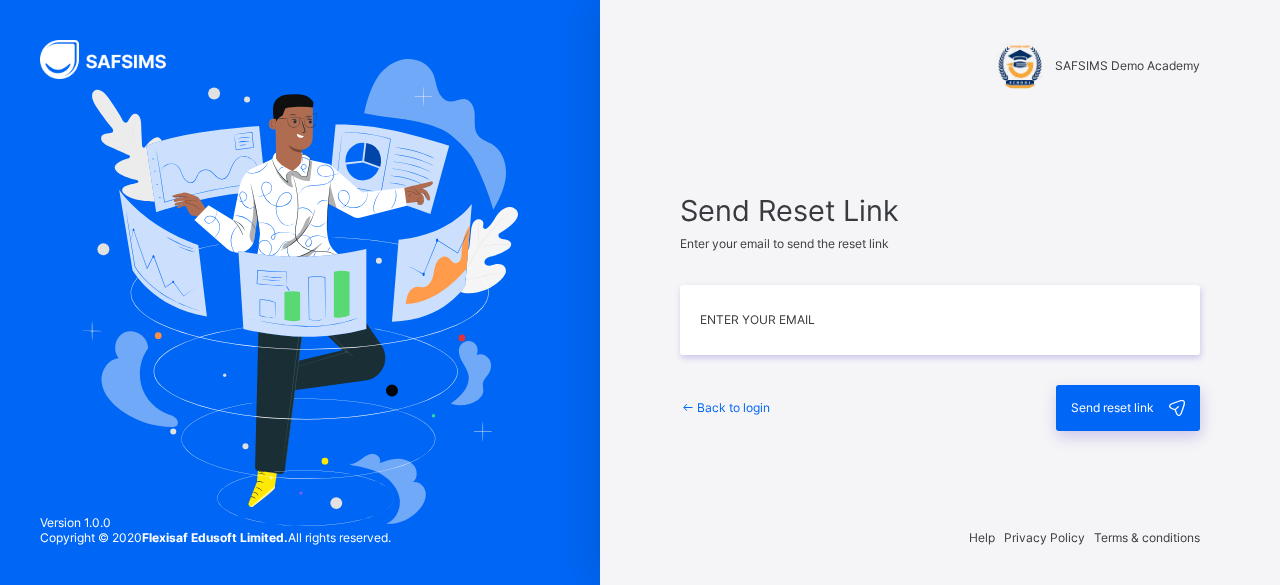 scroll, scrollTop: 0, scrollLeft: 0, axis: both 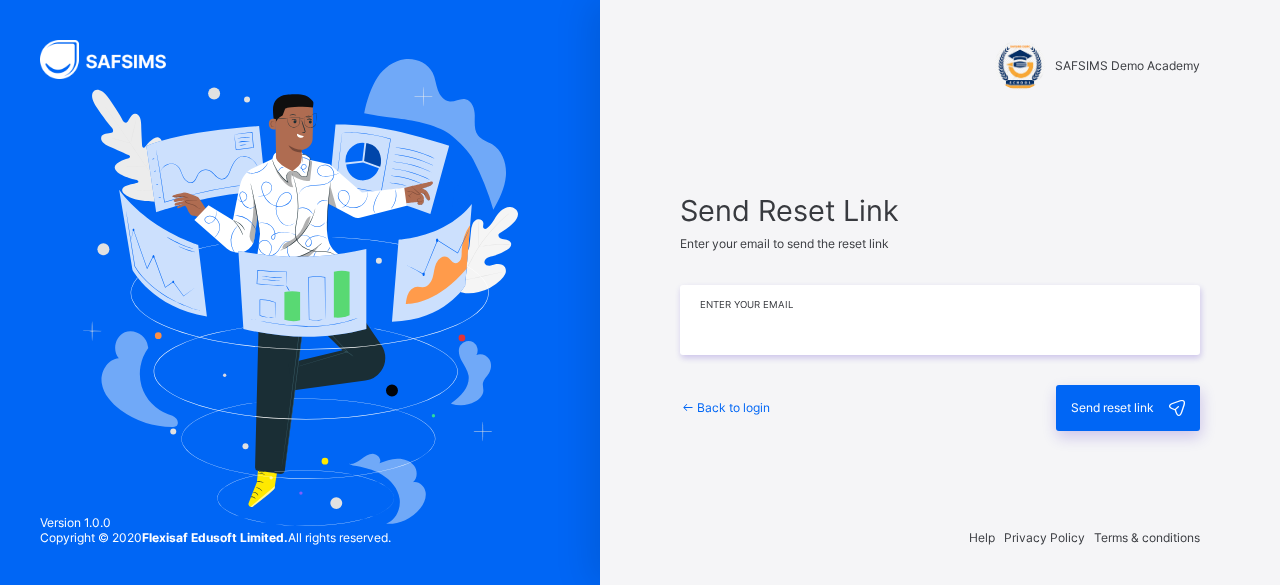 click at bounding box center (940, 320) 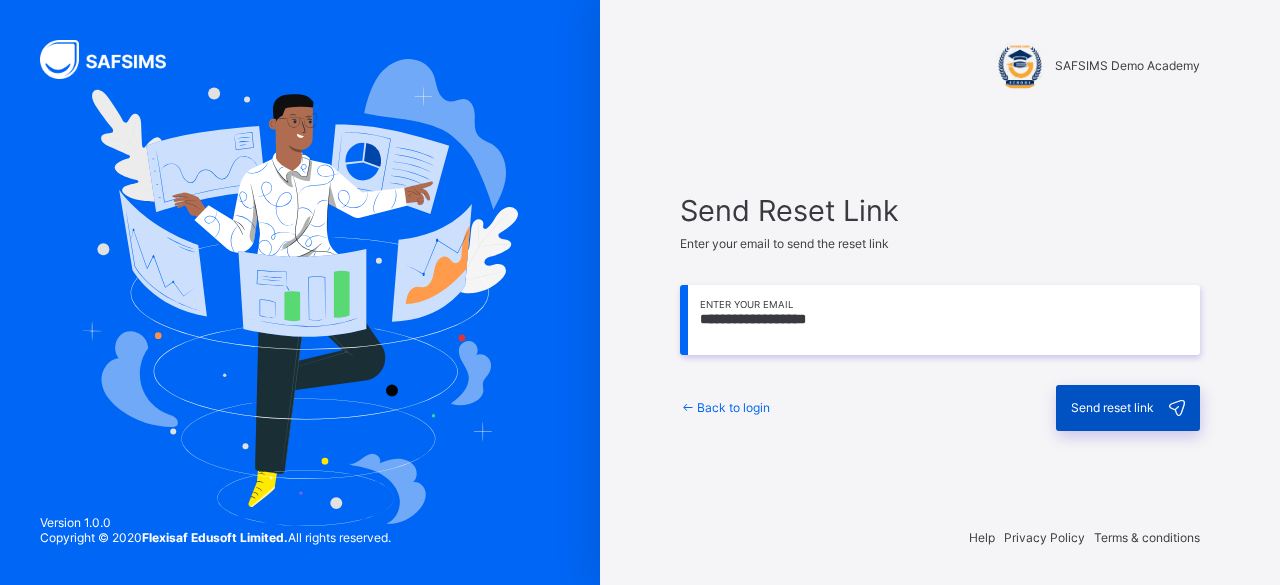 click on "Send reset link" at bounding box center [1128, 408] 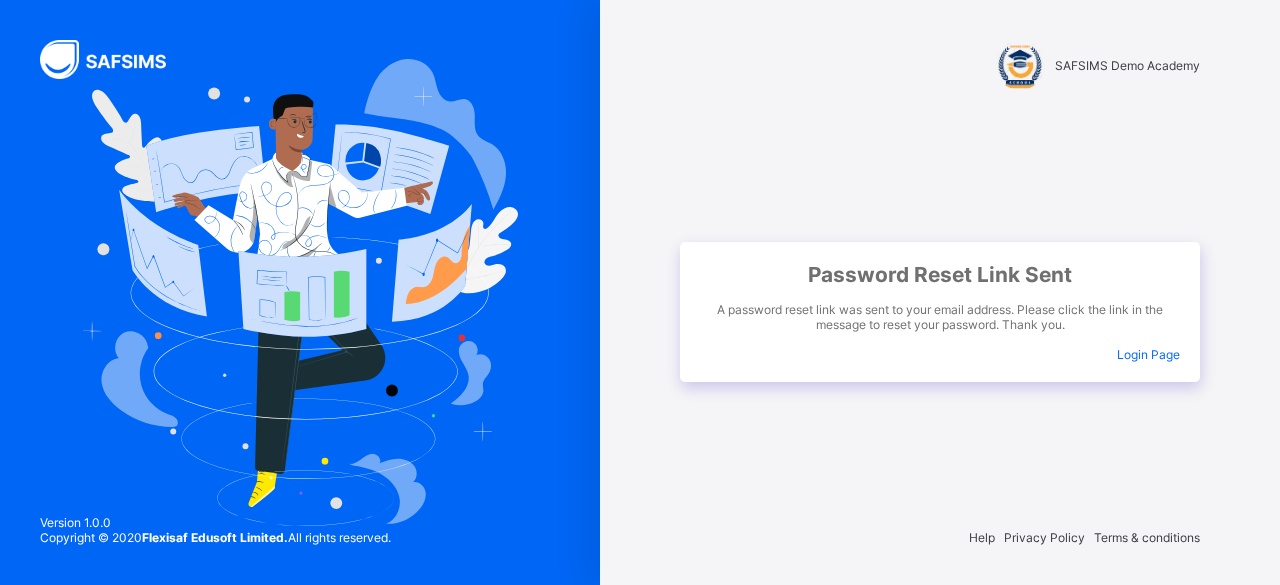 click on "Login Page" at bounding box center [1148, 354] 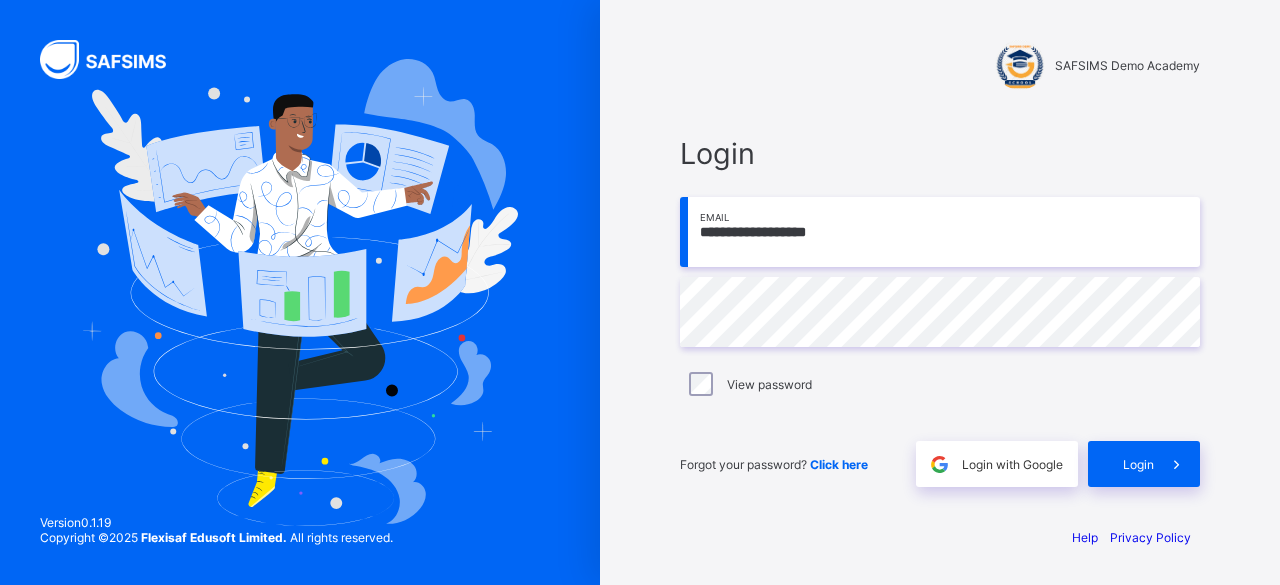scroll, scrollTop: 0, scrollLeft: 0, axis: both 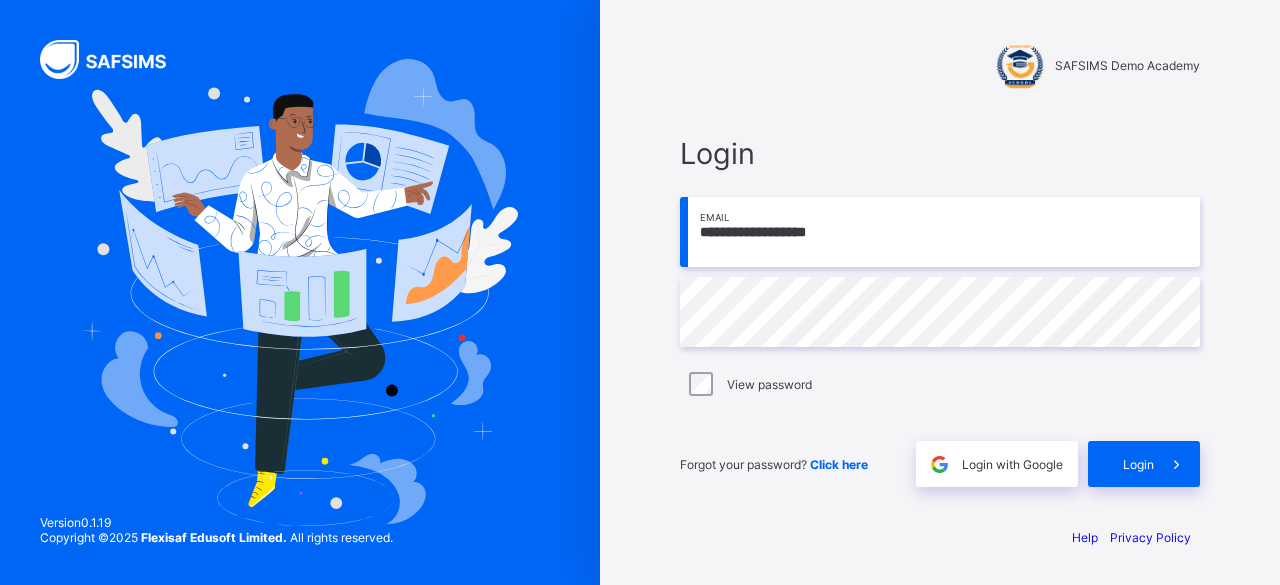 click on "Click here" at bounding box center [839, 464] 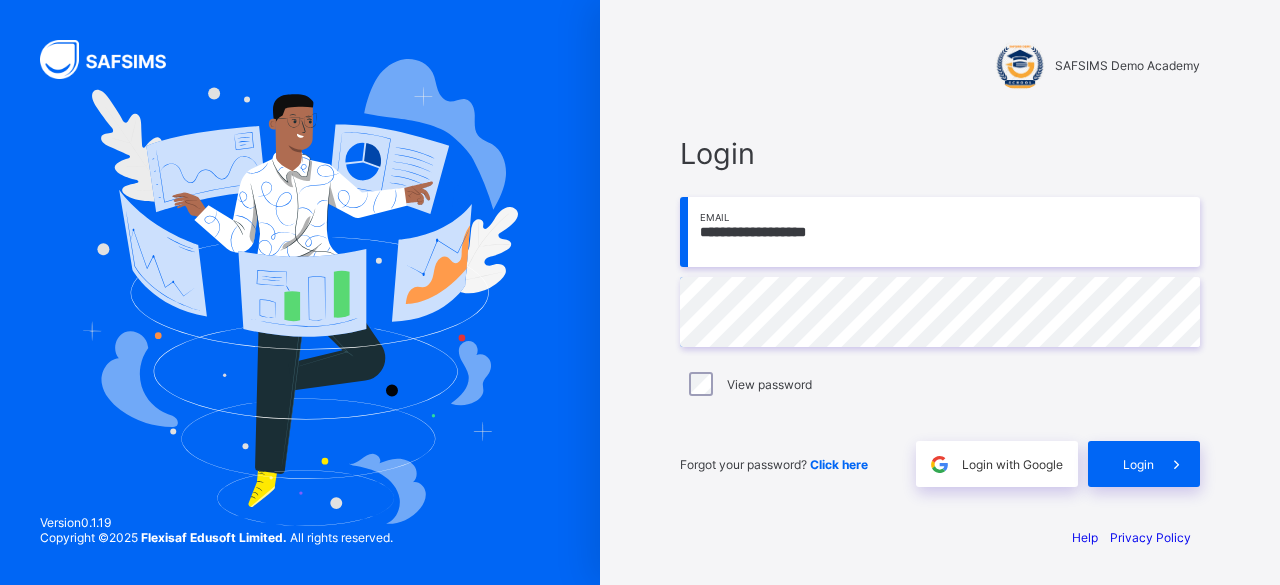 scroll, scrollTop: 0, scrollLeft: 0, axis: both 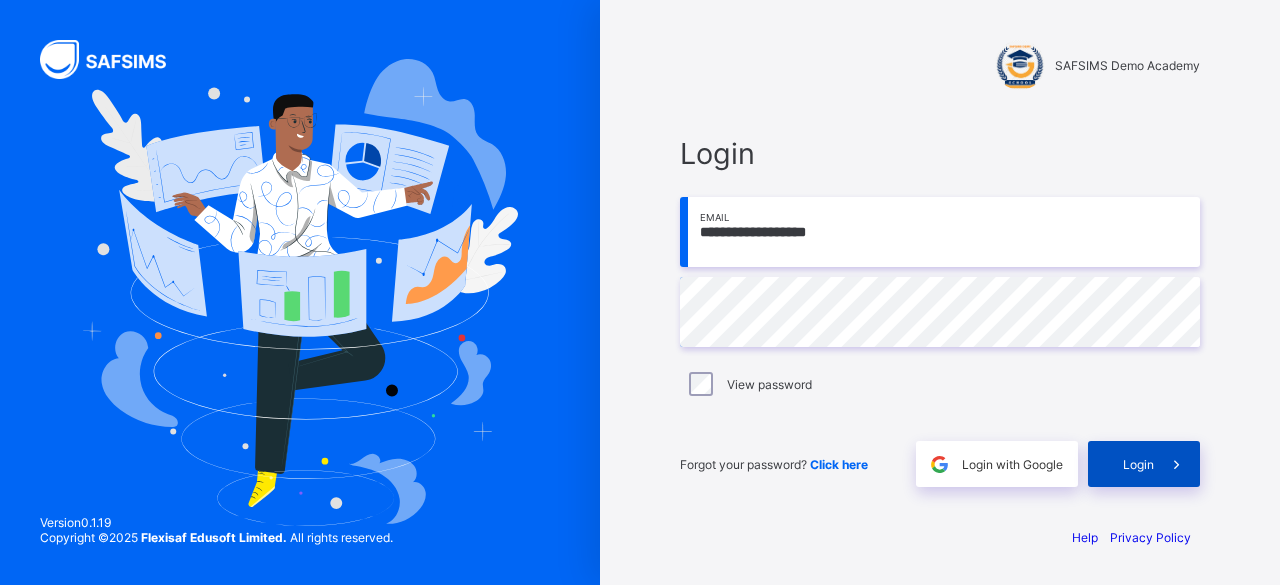 click on "Login" at bounding box center [1144, 464] 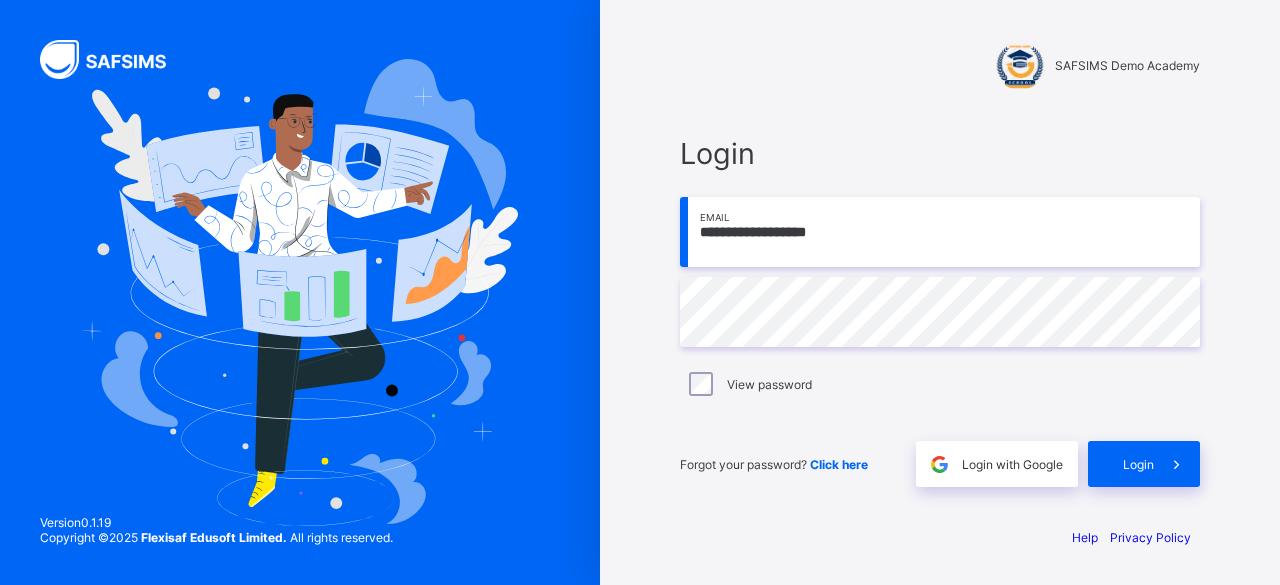 scroll, scrollTop: 0, scrollLeft: 0, axis: both 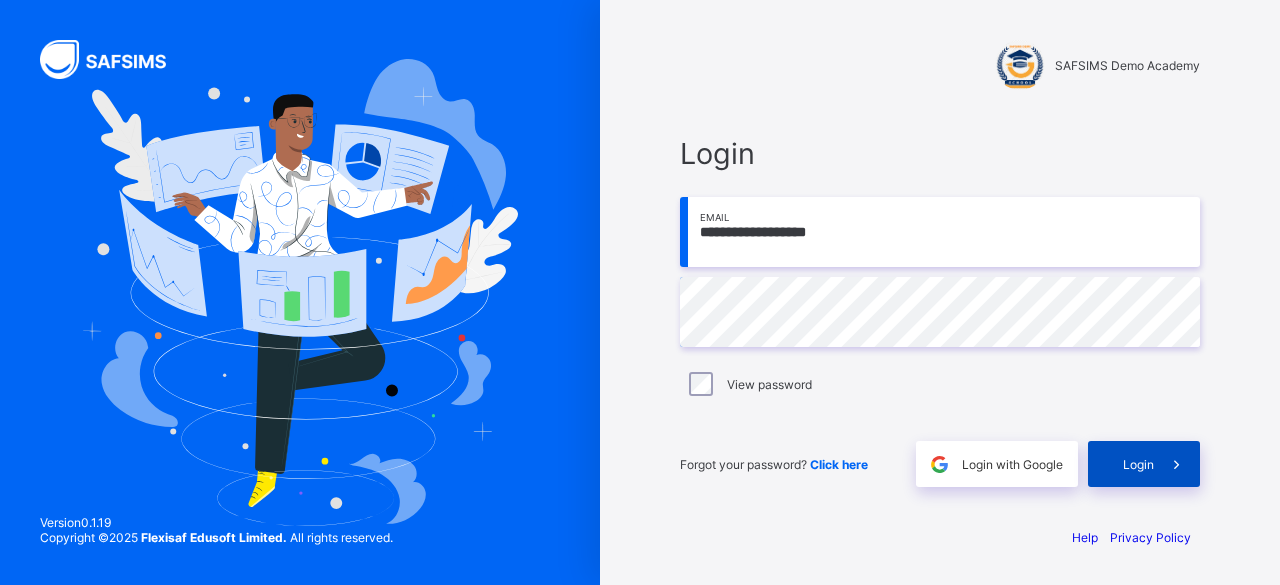 click on "Login" at bounding box center [1138, 464] 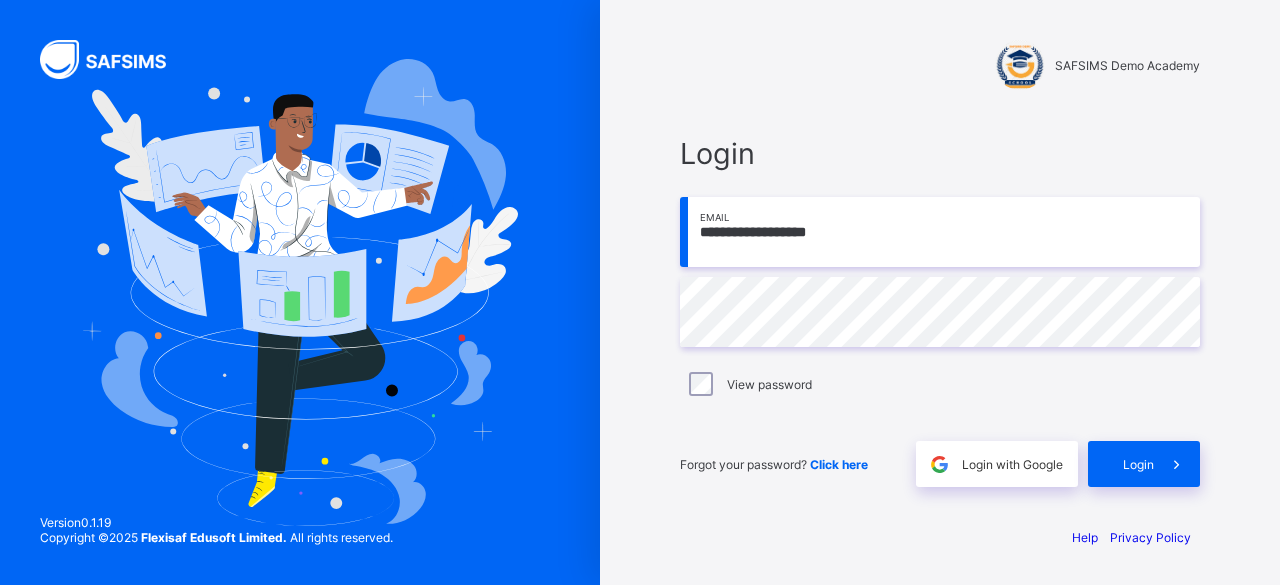 scroll, scrollTop: 0, scrollLeft: 0, axis: both 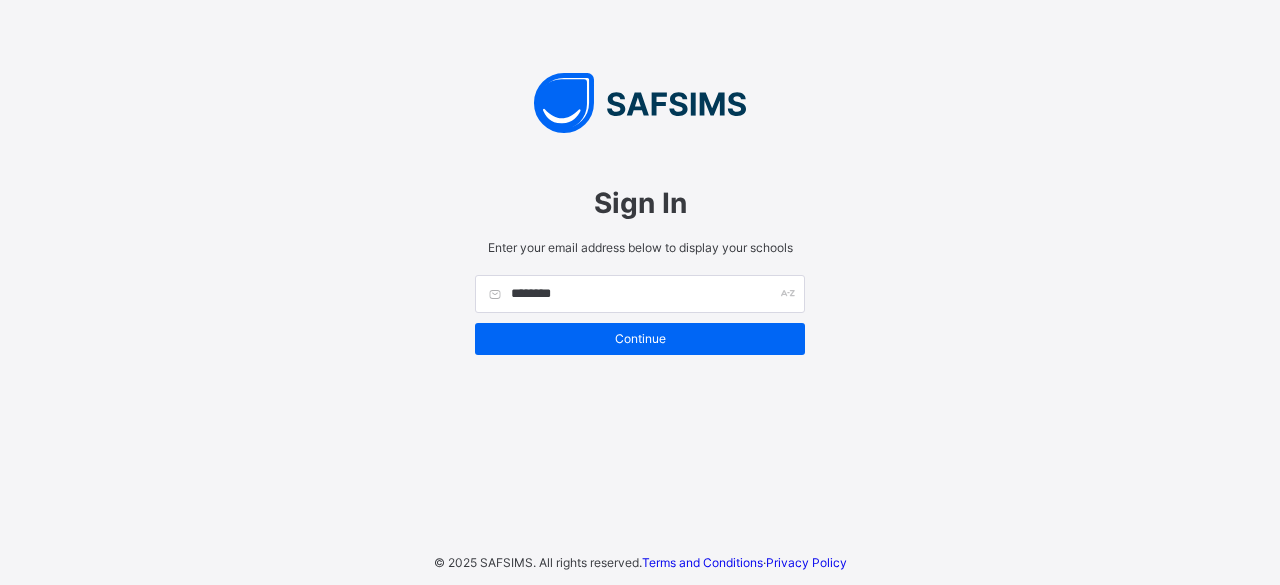 click on "********" at bounding box center [640, 294] 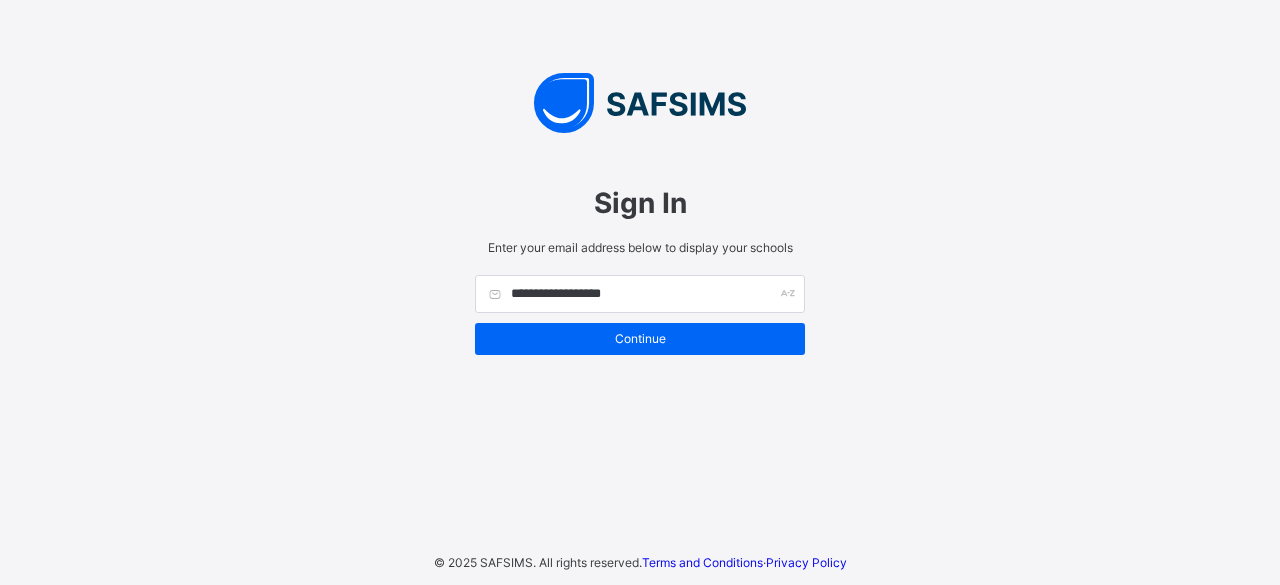 type on "**********" 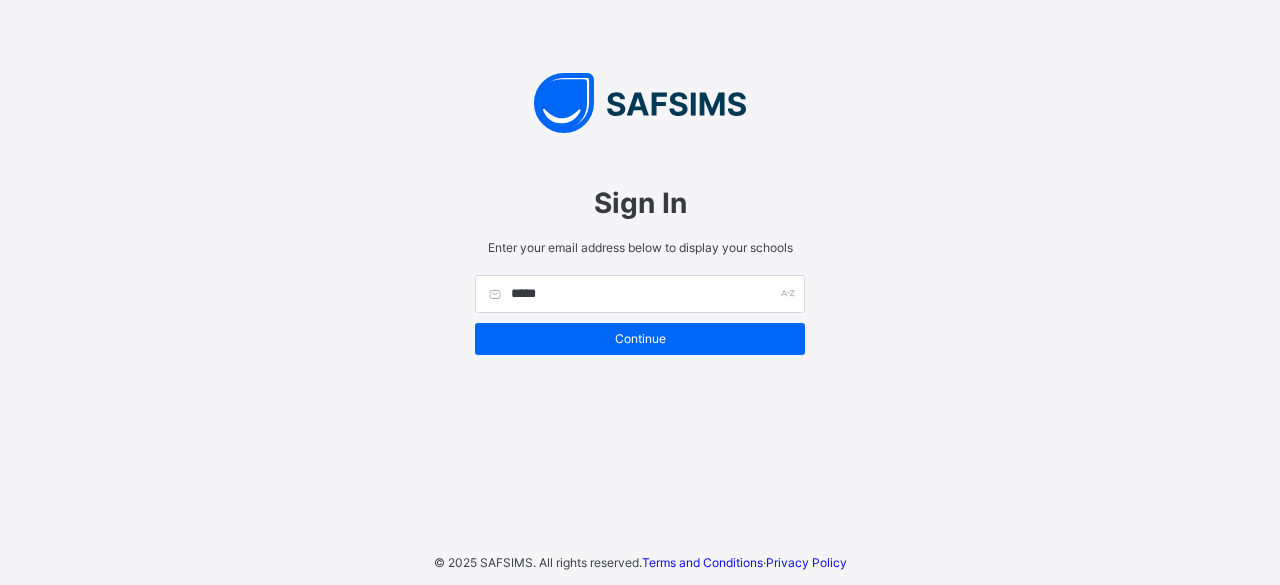 scroll, scrollTop: 0, scrollLeft: 0, axis: both 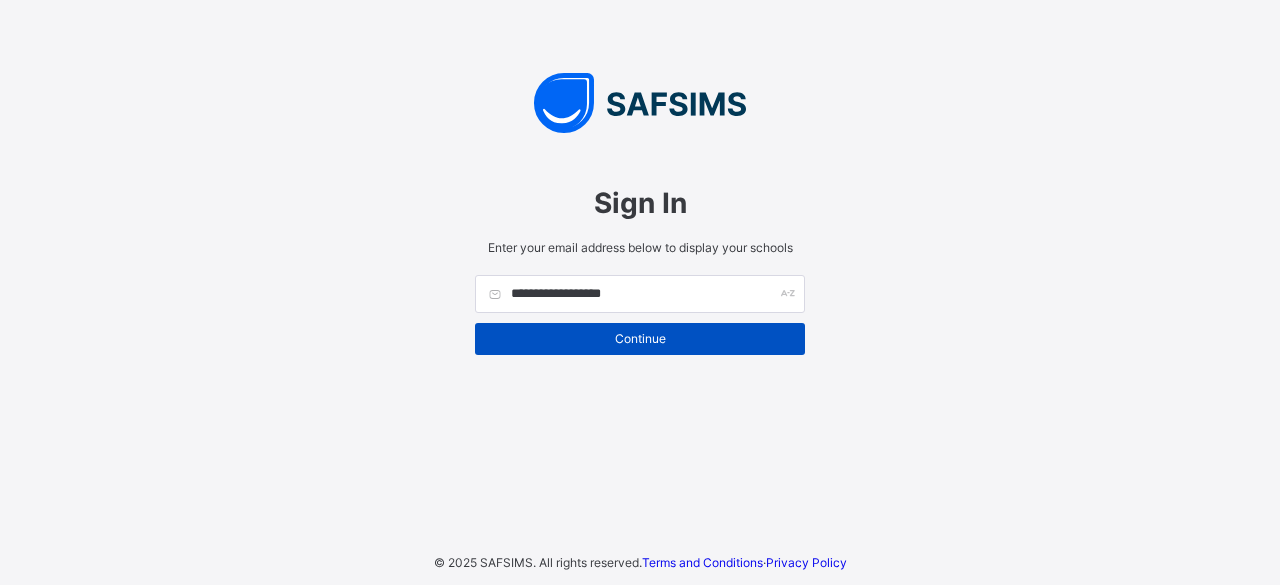 type on "**********" 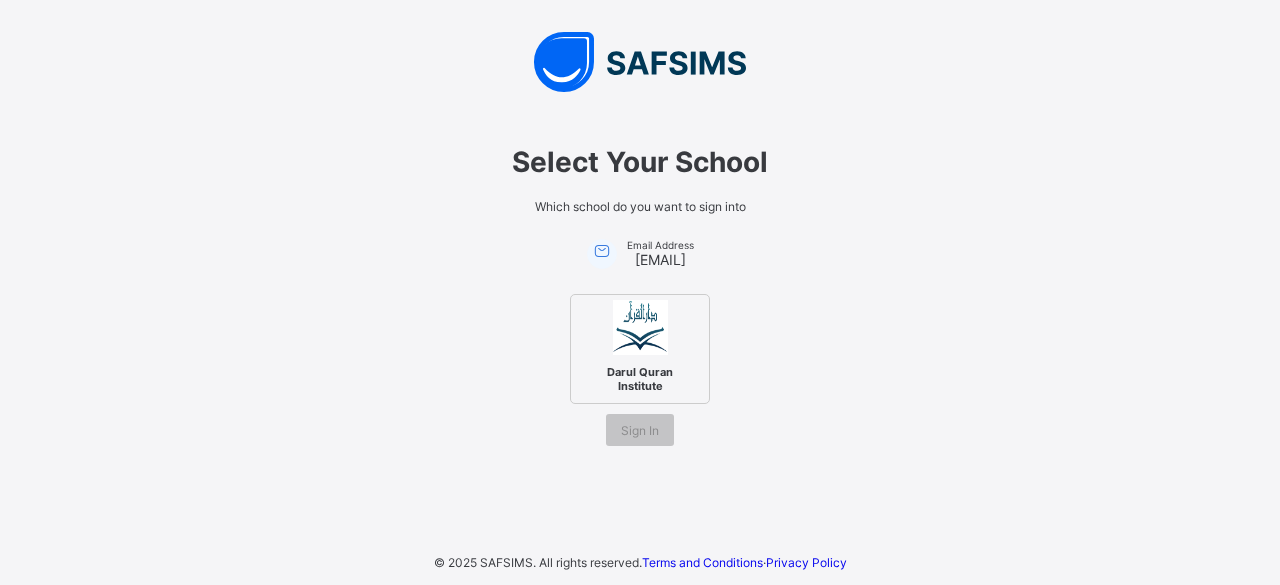 click at bounding box center [640, 327] 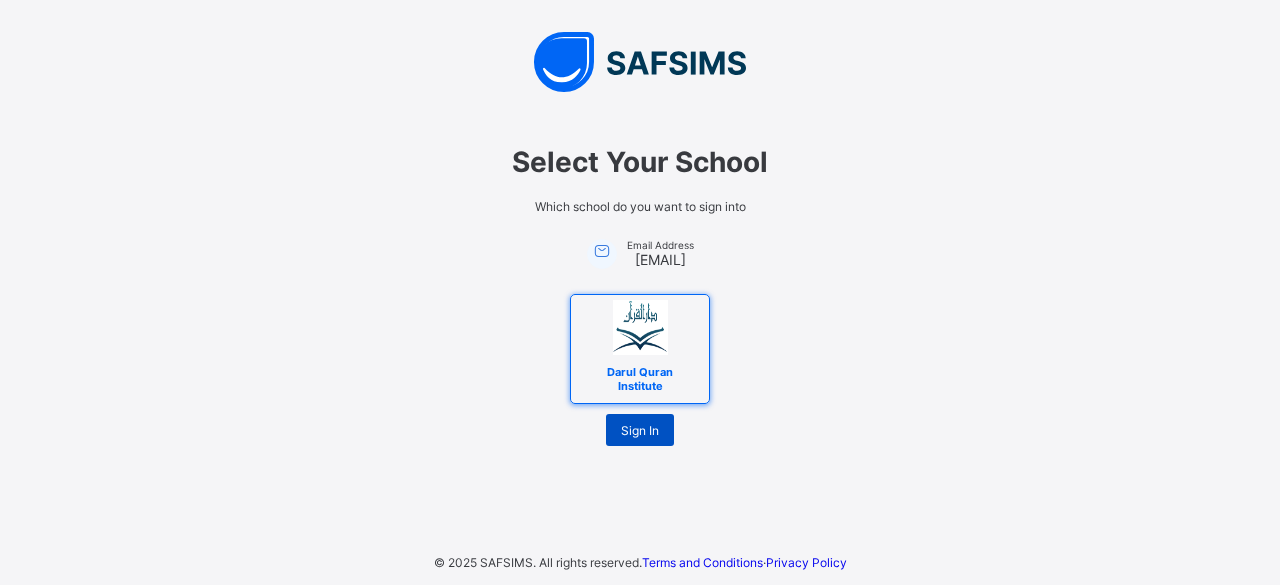 click on "Sign In" at bounding box center (640, 430) 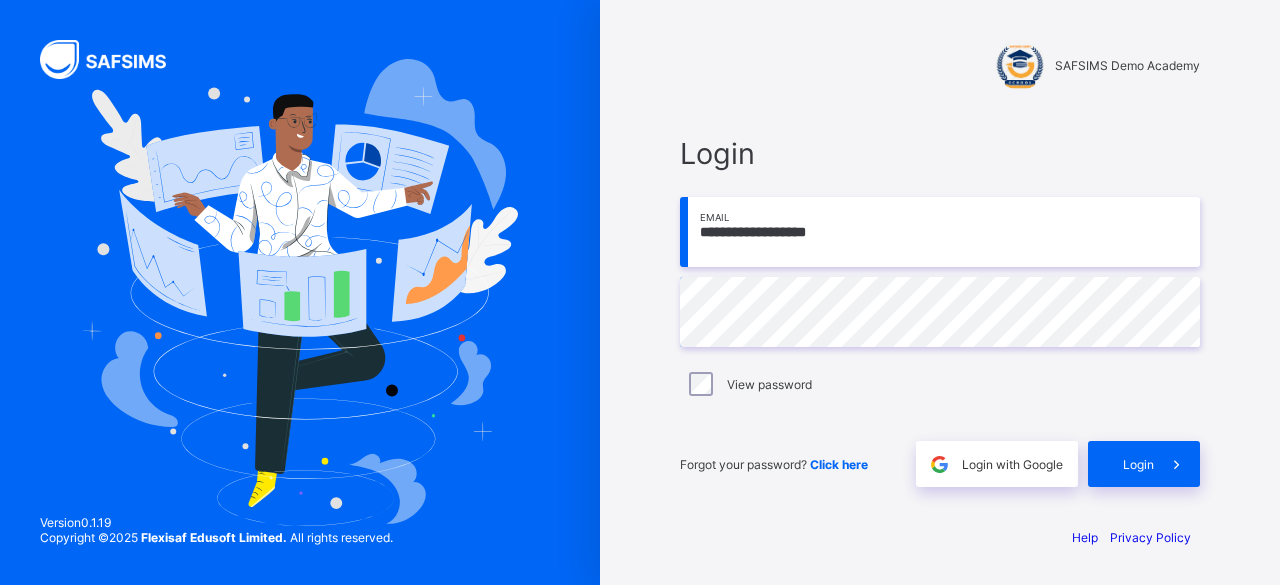scroll, scrollTop: 0, scrollLeft: 0, axis: both 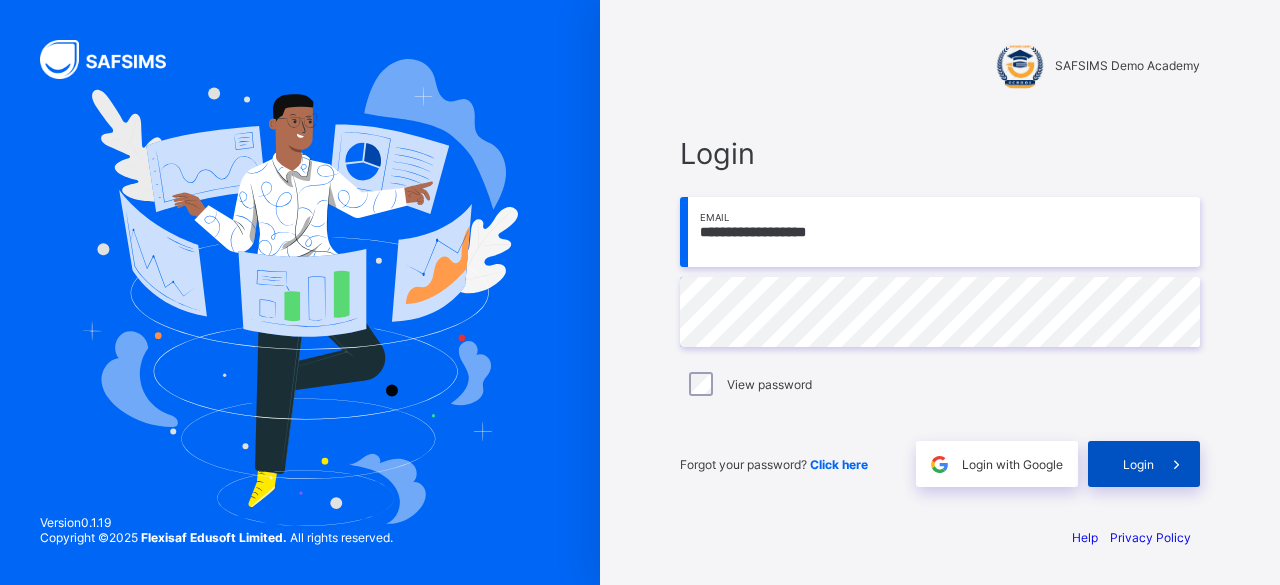 click at bounding box center (1177, 464) 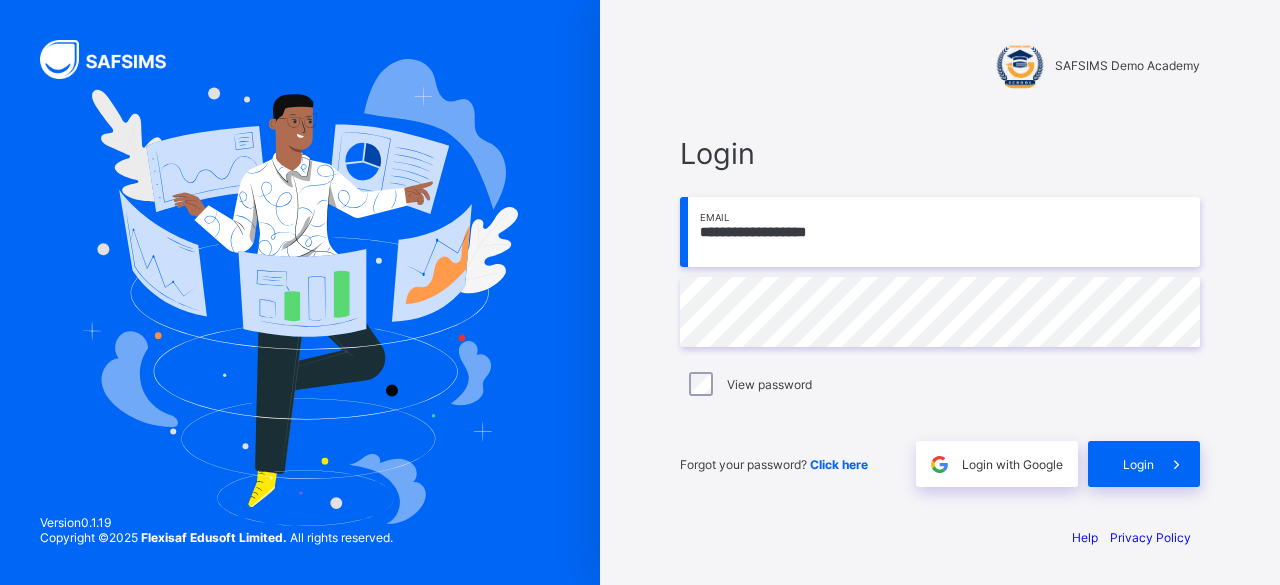 scroll, scrollTop: 0, scrollLeft: 0, axis: both 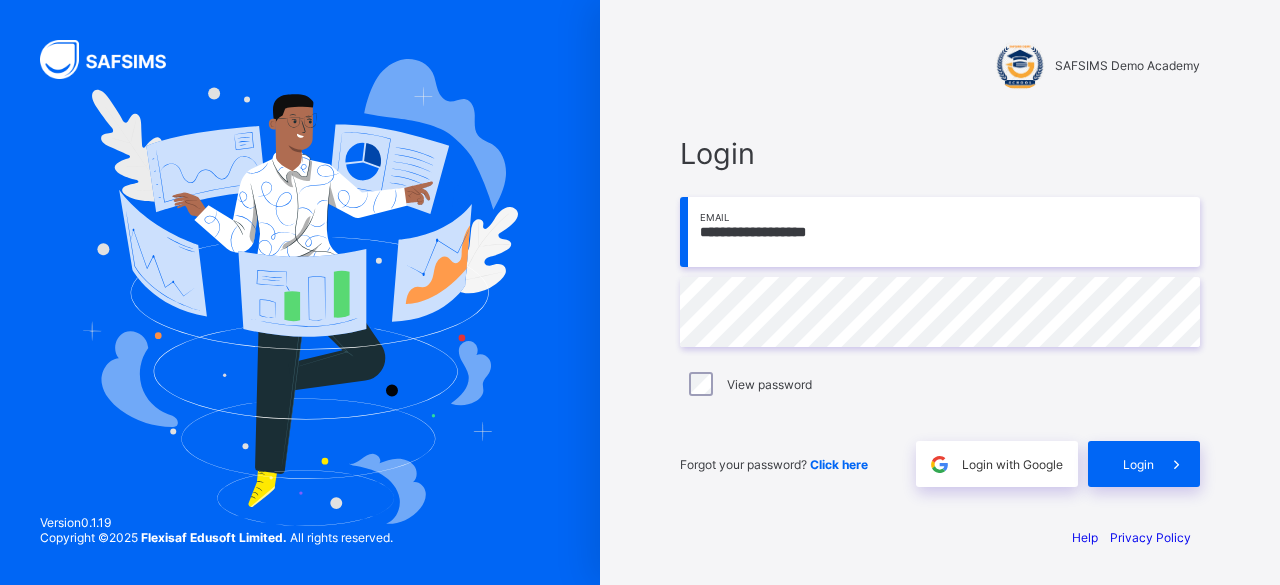 click at bounding box center (1020, 65) 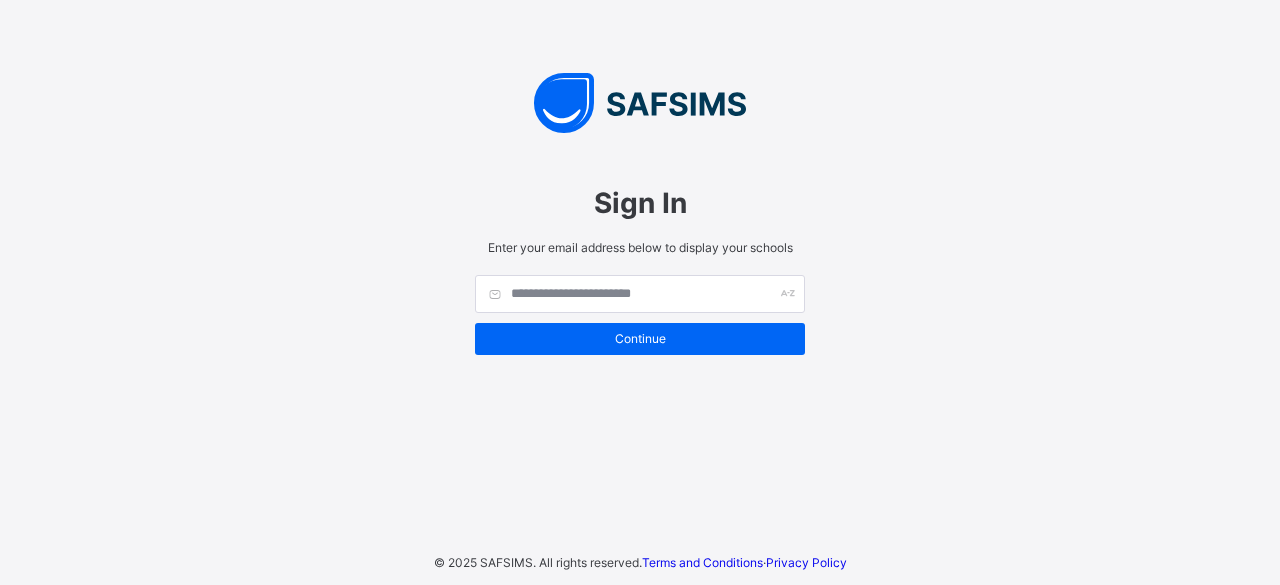 scroll, scrollTop: 0, scrollLeft: 0, axis: both 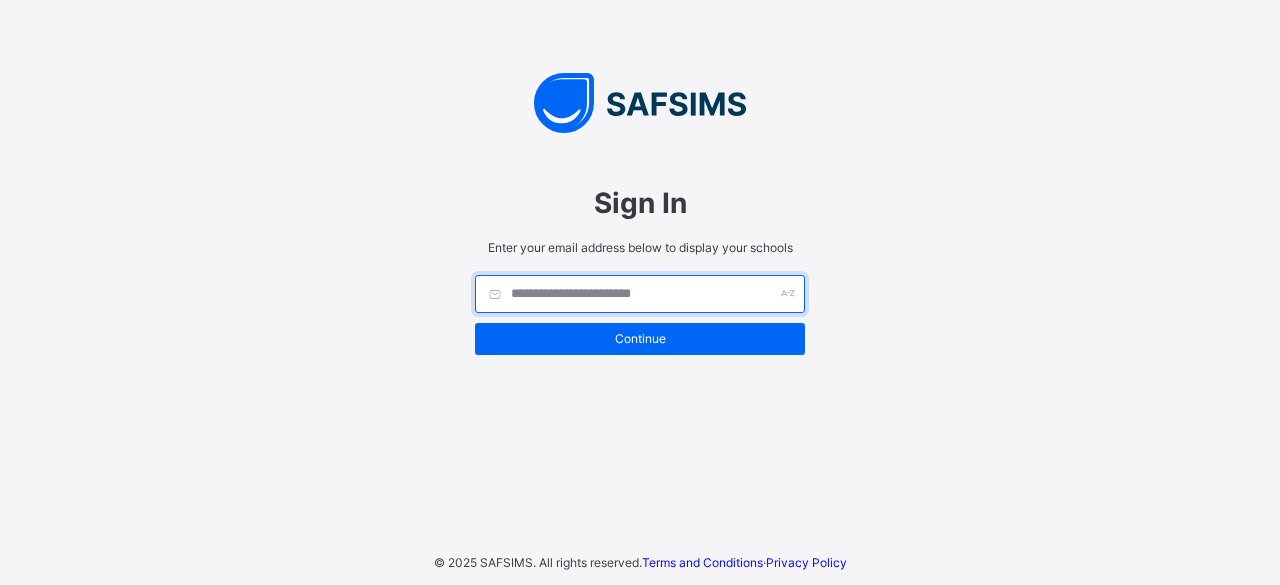 click at bounding box center [640, 294] 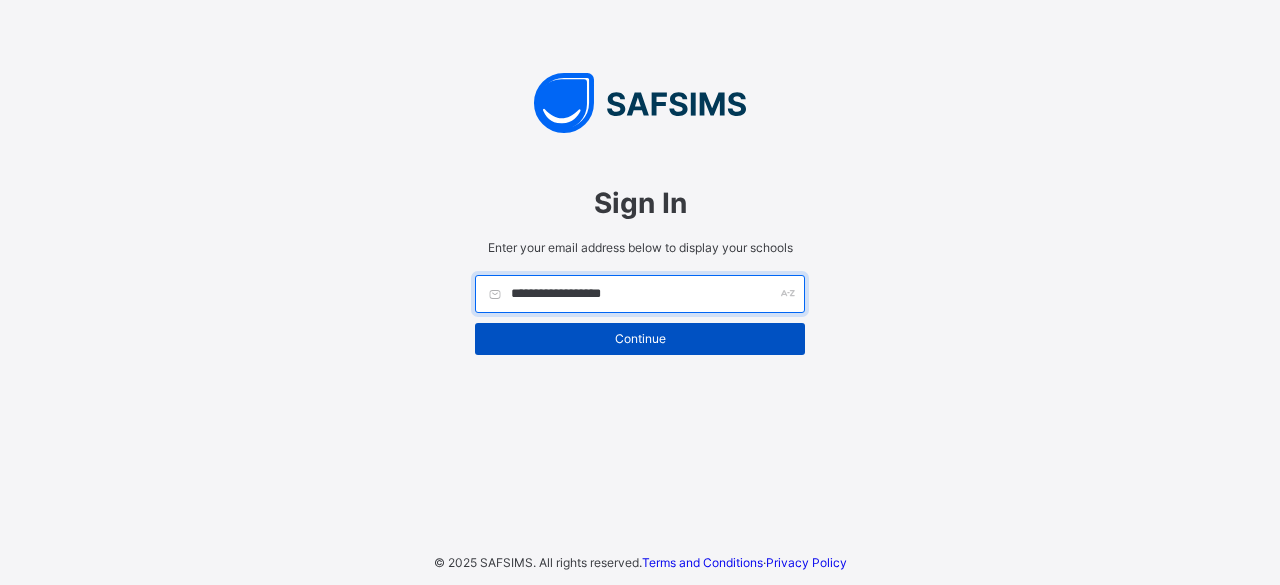 type on "**********" 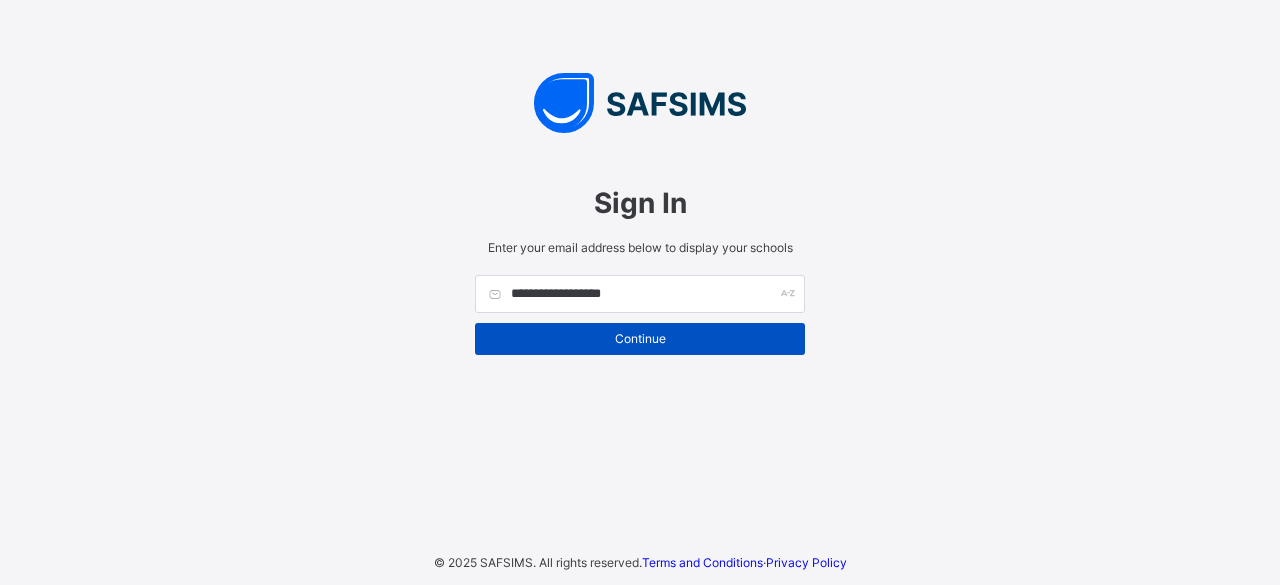 click on "Continue" at bounding box center (640, 338) 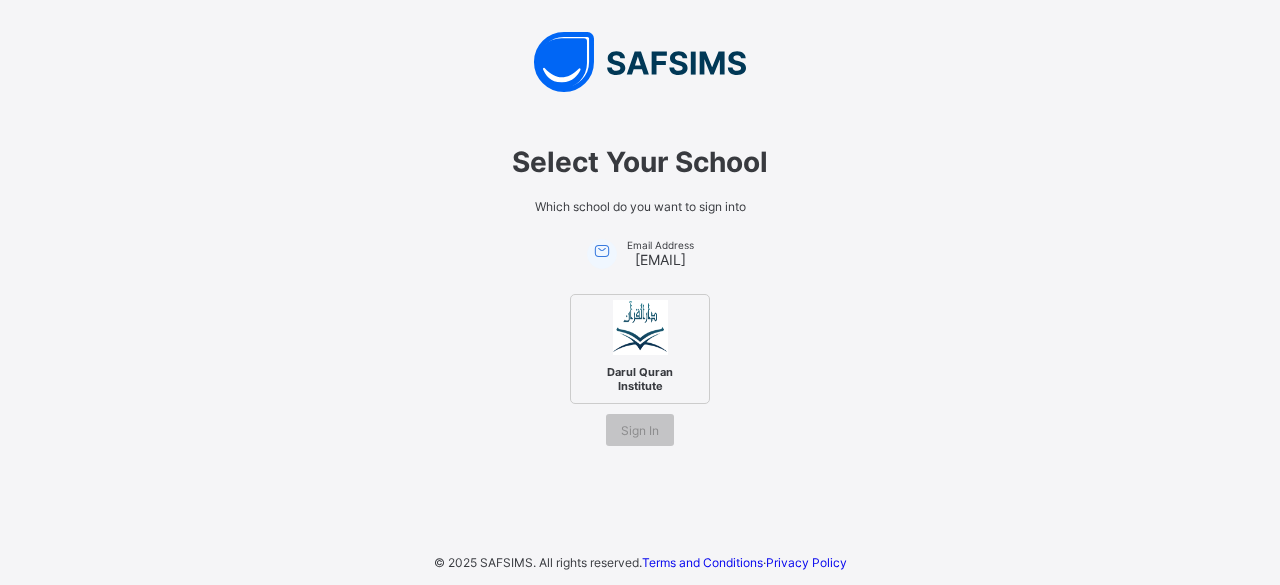 click on "Darul Quran Institute" at bounding box center (640, 349) 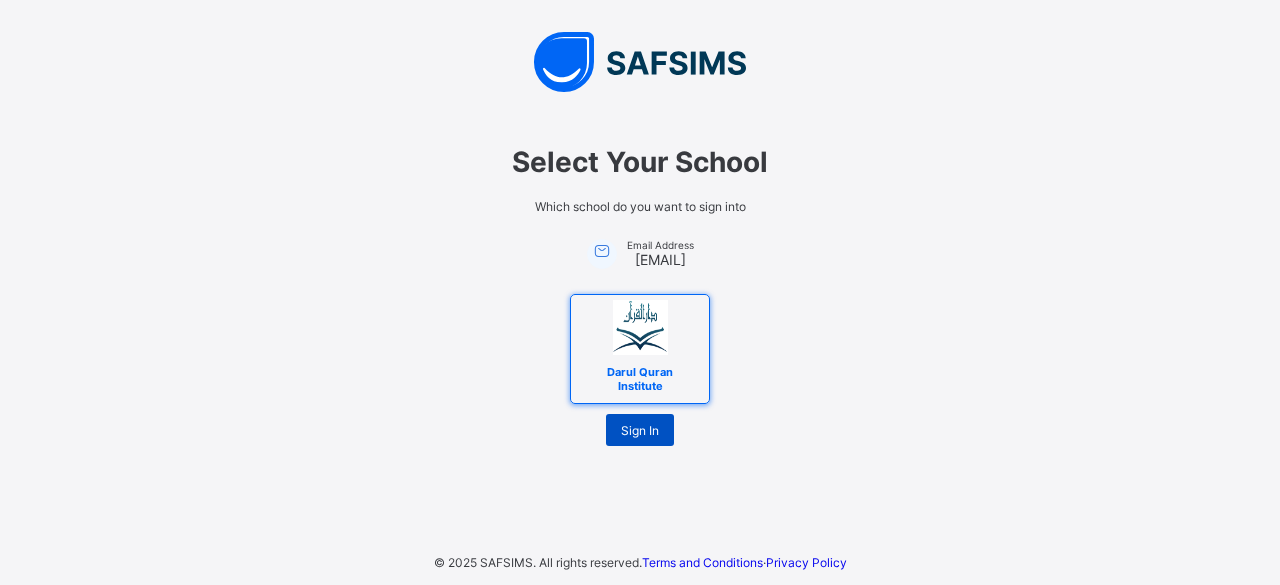 click on "Sign In" at bounding box center (640, 430) 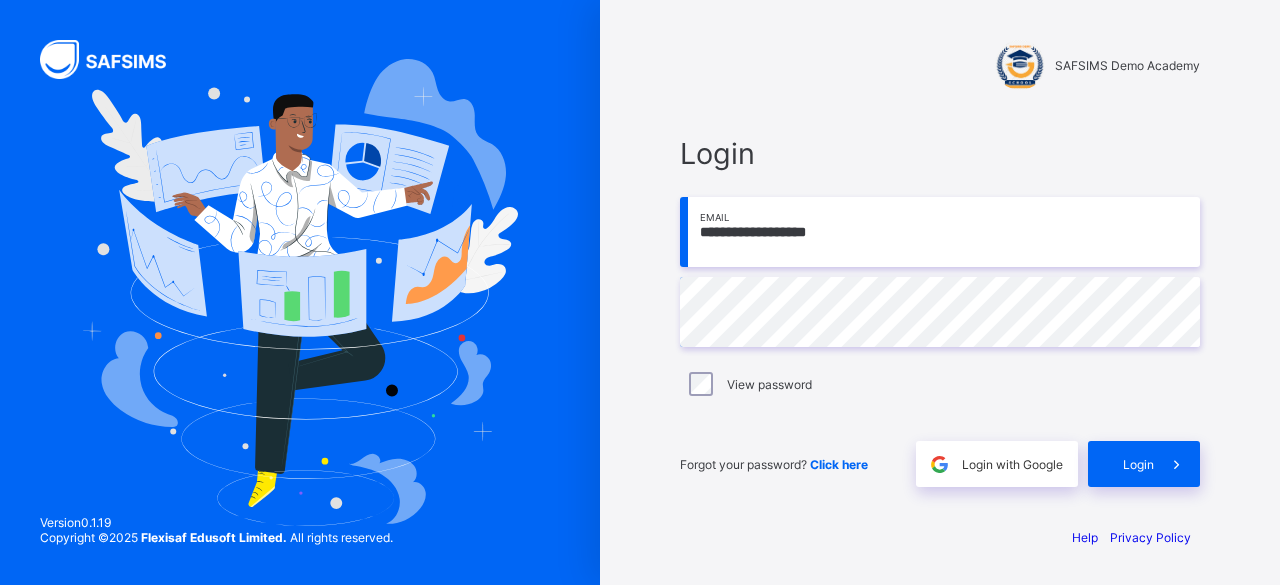 scroll, scrollTop: 0, scrollLeft: 0, axis: both 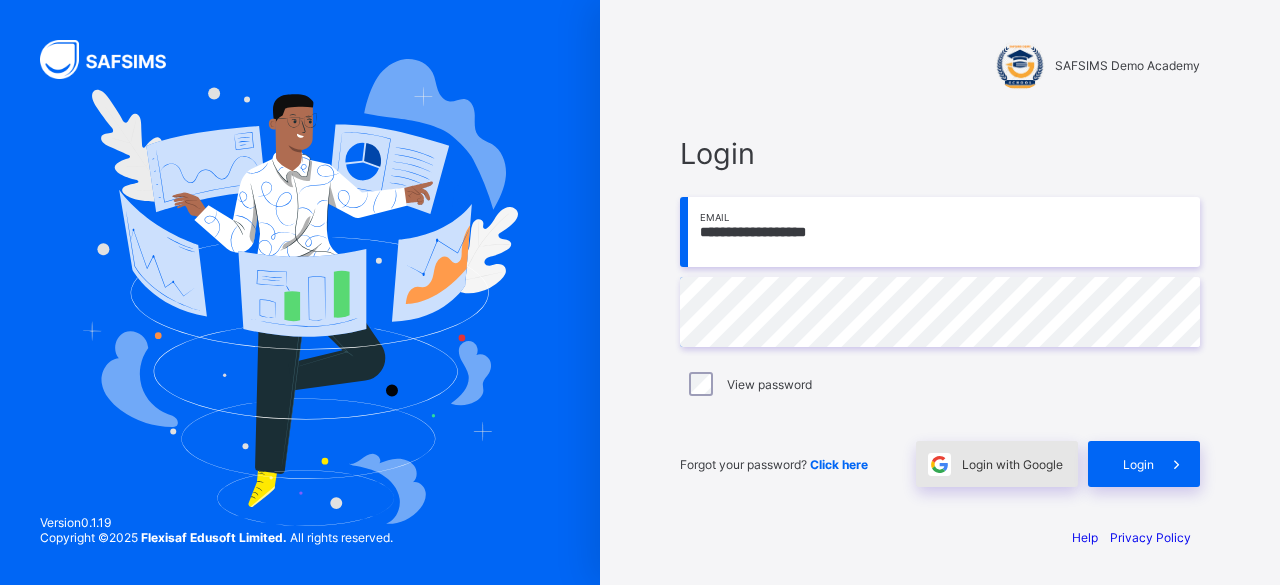 click on "Login with Google" at bounding box center (997, 464) 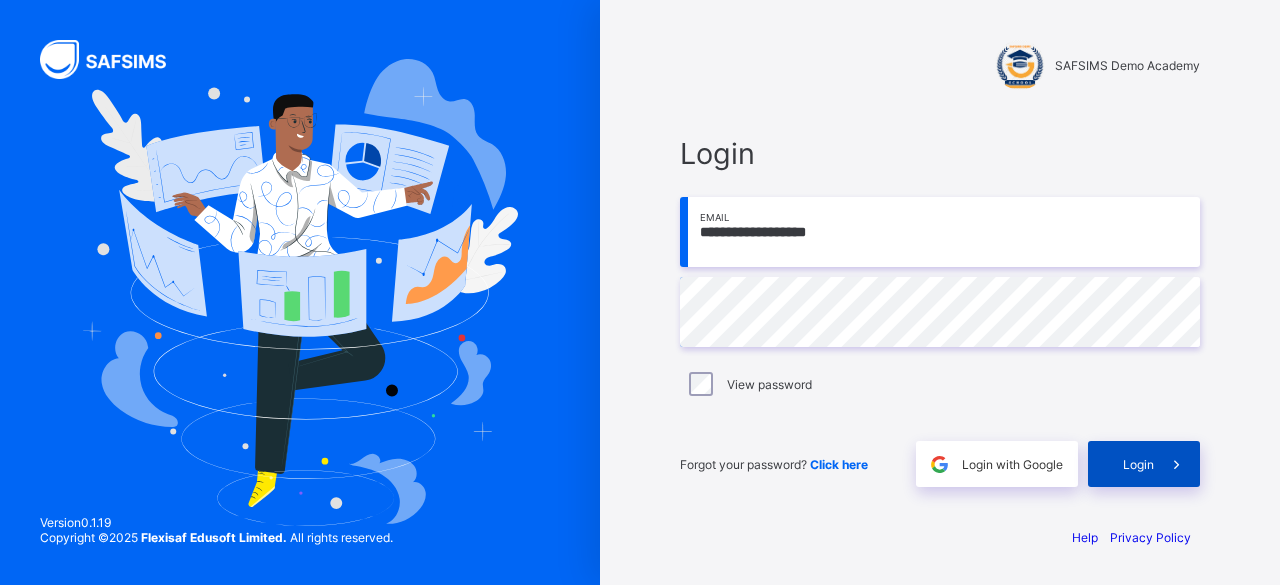 click on "Login" at bounding box center [1144, 464] 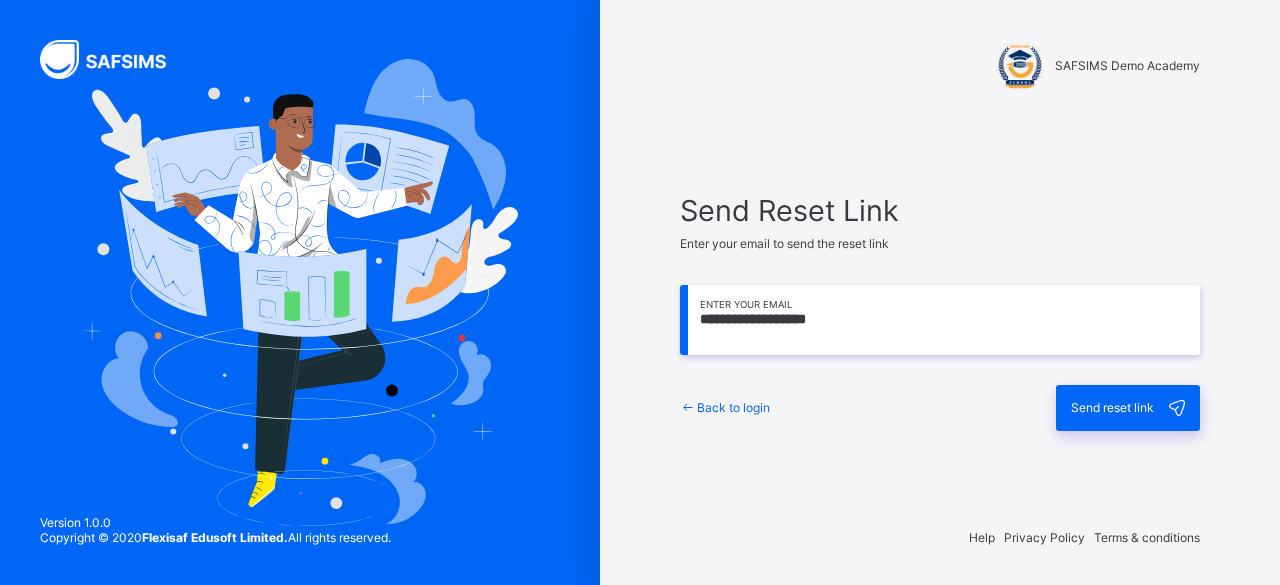 scroll, scrollTop: 0, scrollLeft: 0, axis: both 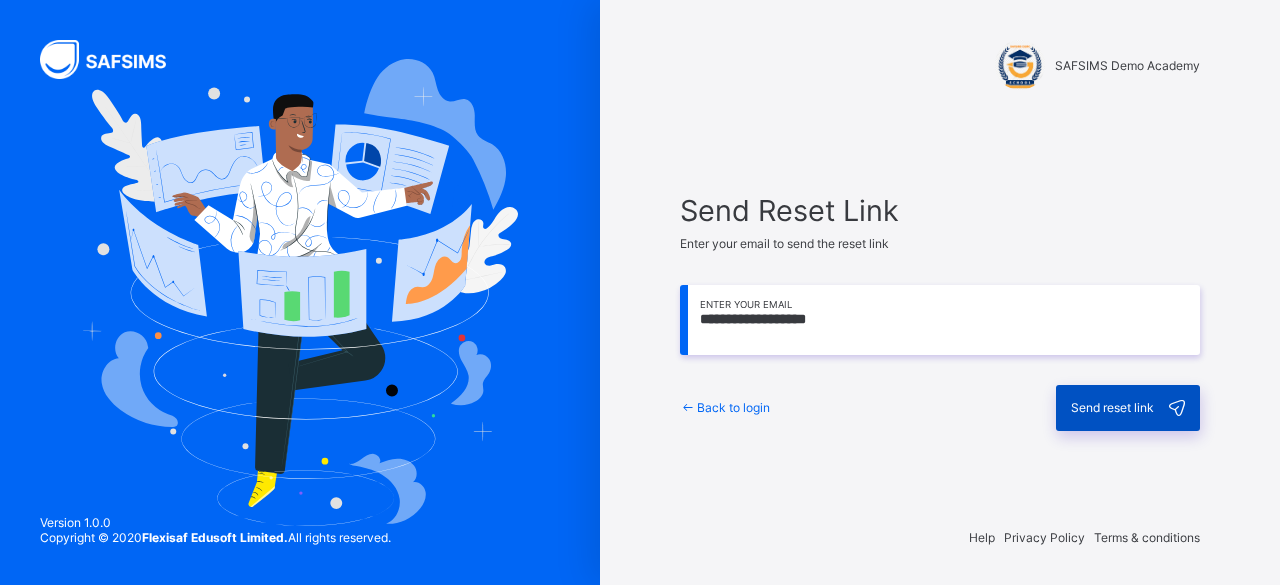 click on "Send reset link" at bounding box center [1112, 407] 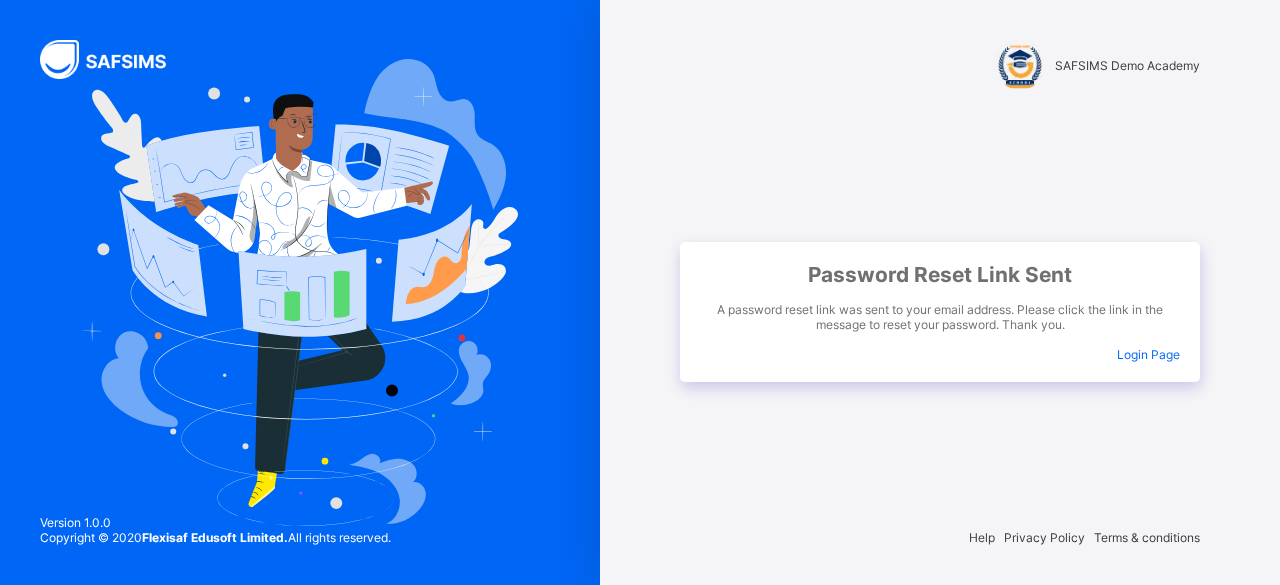 click on "Login Page" at bounding box center [1148, 354] 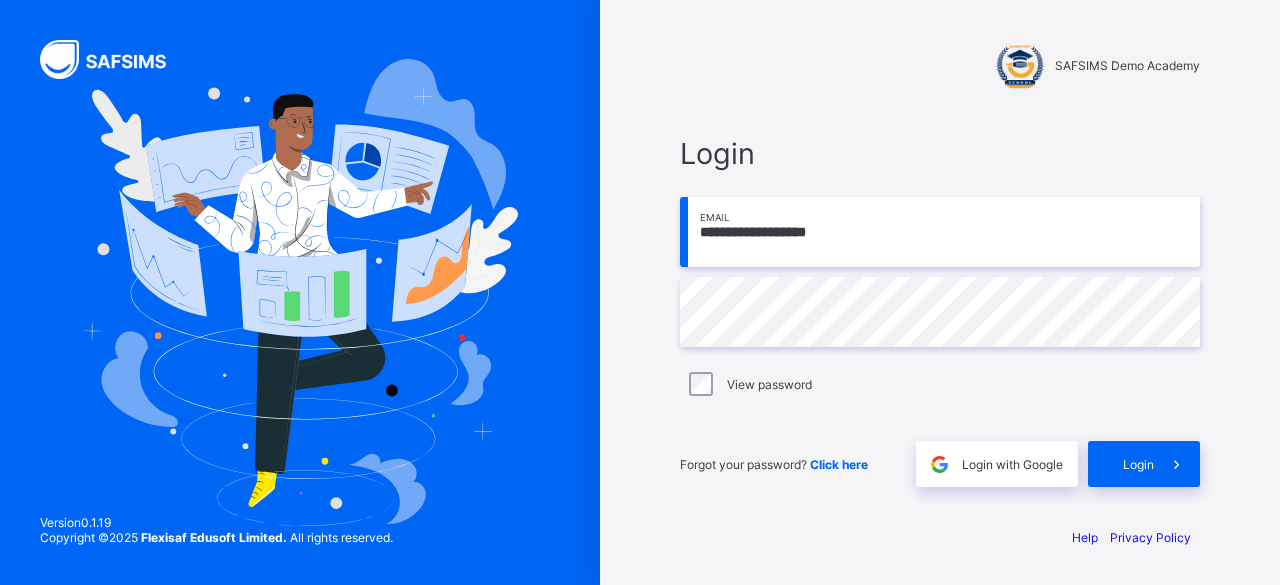 scroll, scrollTop: 0, scrollLeft: 0, axis: both 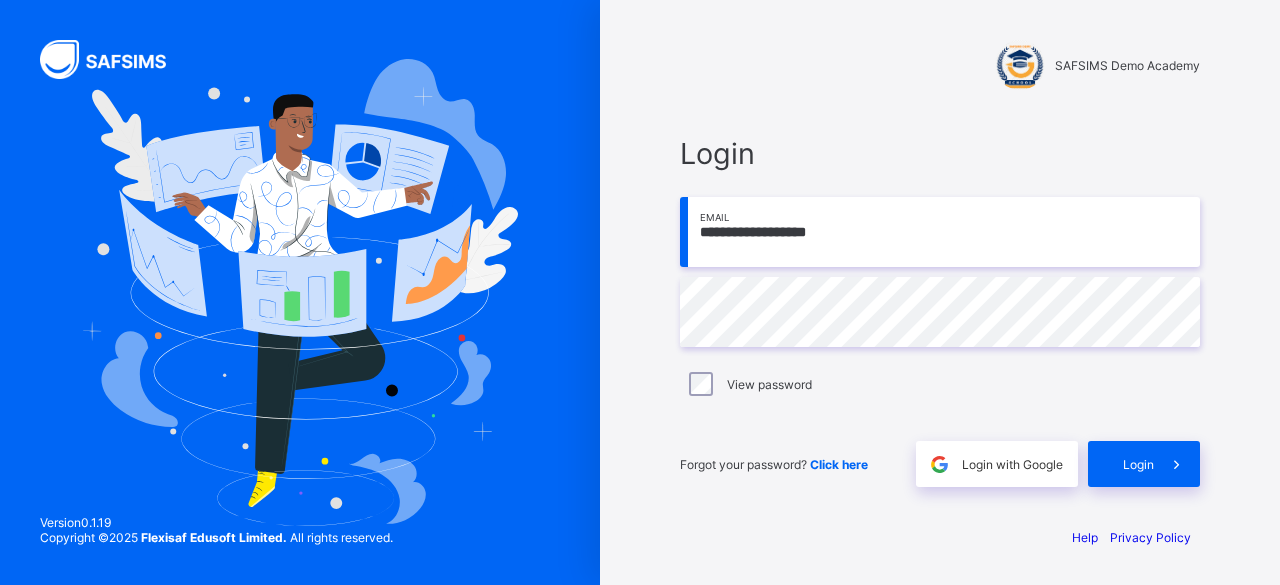 click at bounding box center (300, 292) 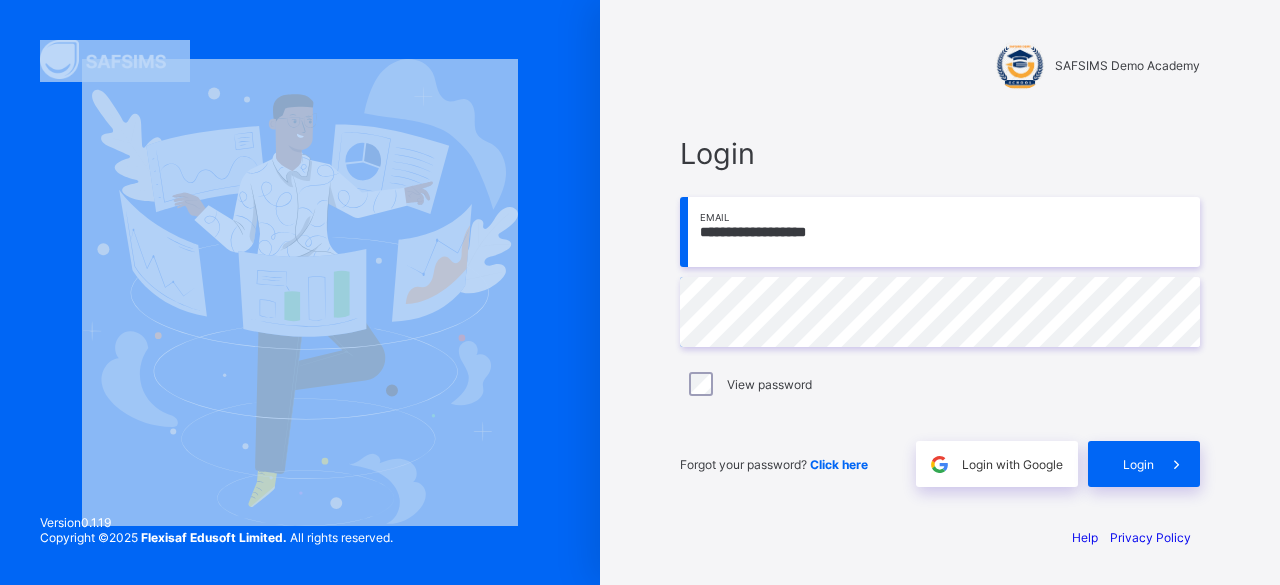 drag, startPoint x: 523, startPoint y: 349, endPoint x: 518, endPoint y: 395, distance: 46.270943 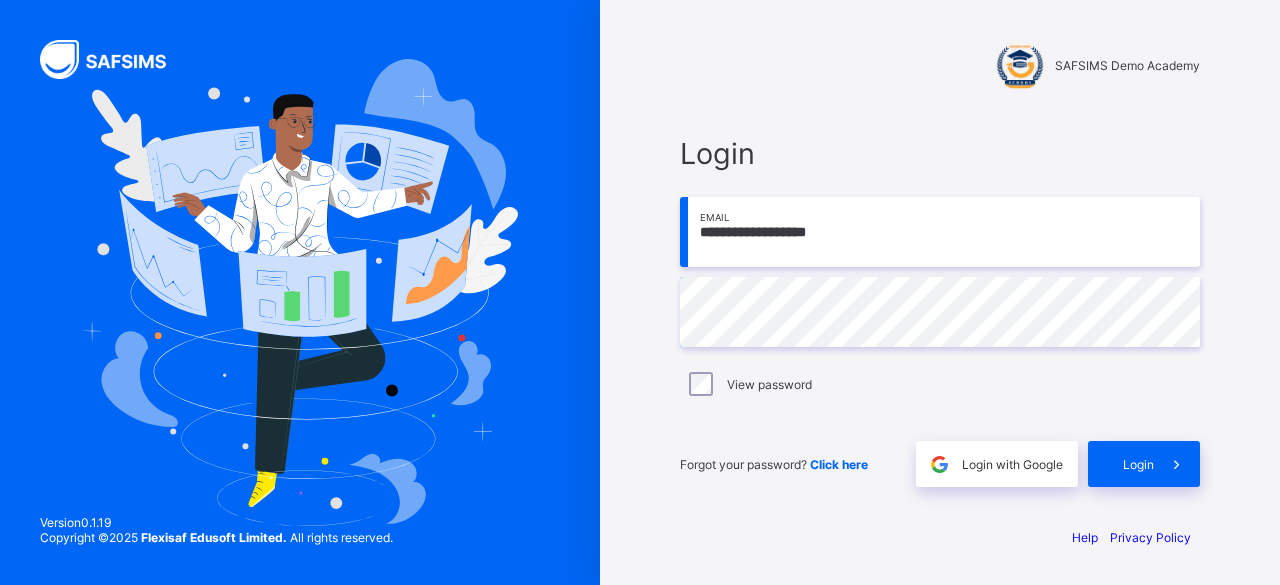 drag, startPoint x: 935, startPoint y: 216, endPoint x: 66, endPoint y: 243, distance: 869.4194 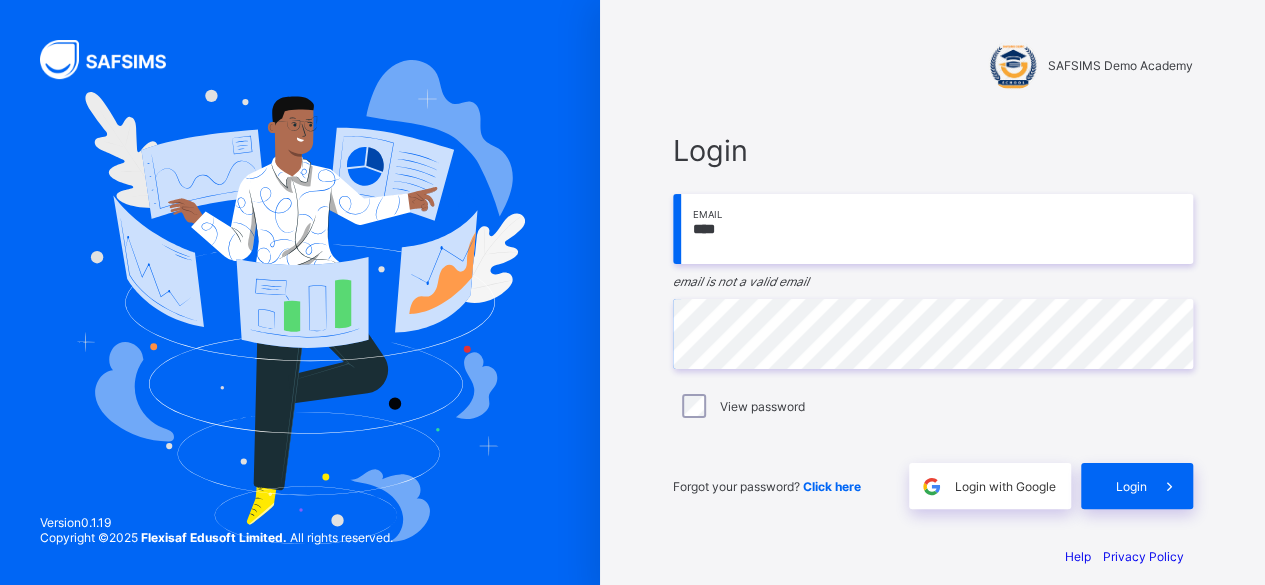 type on "**********" 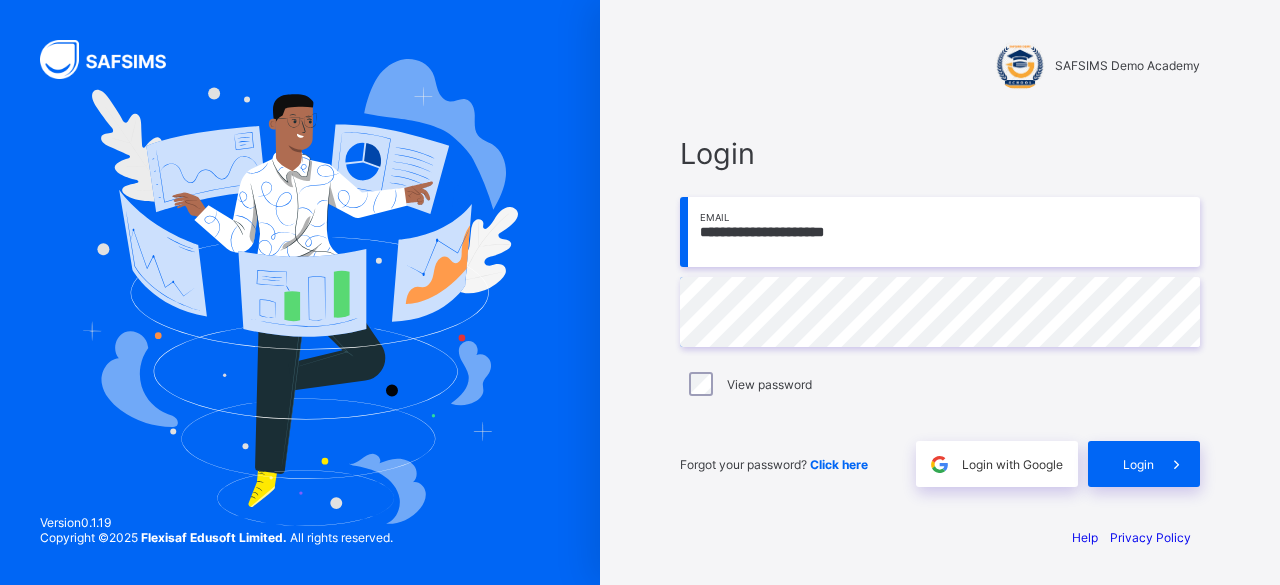 click on "**********" at bounding box center [640, 292] 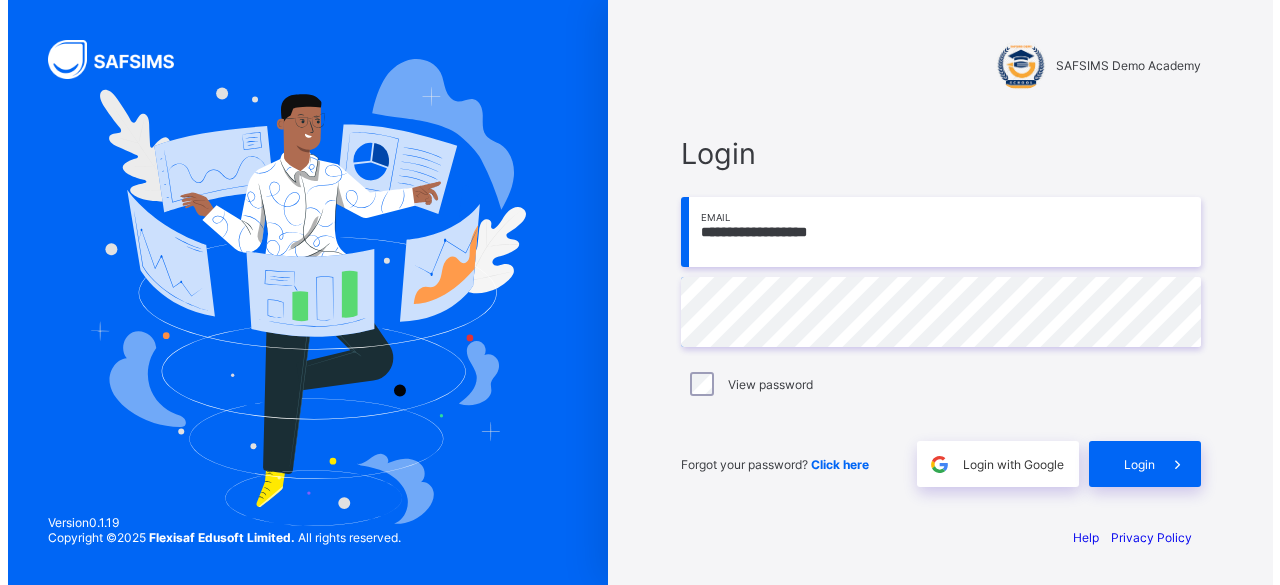 scroll, scrollTop: 0, scrollLeft: 0, axis: both 